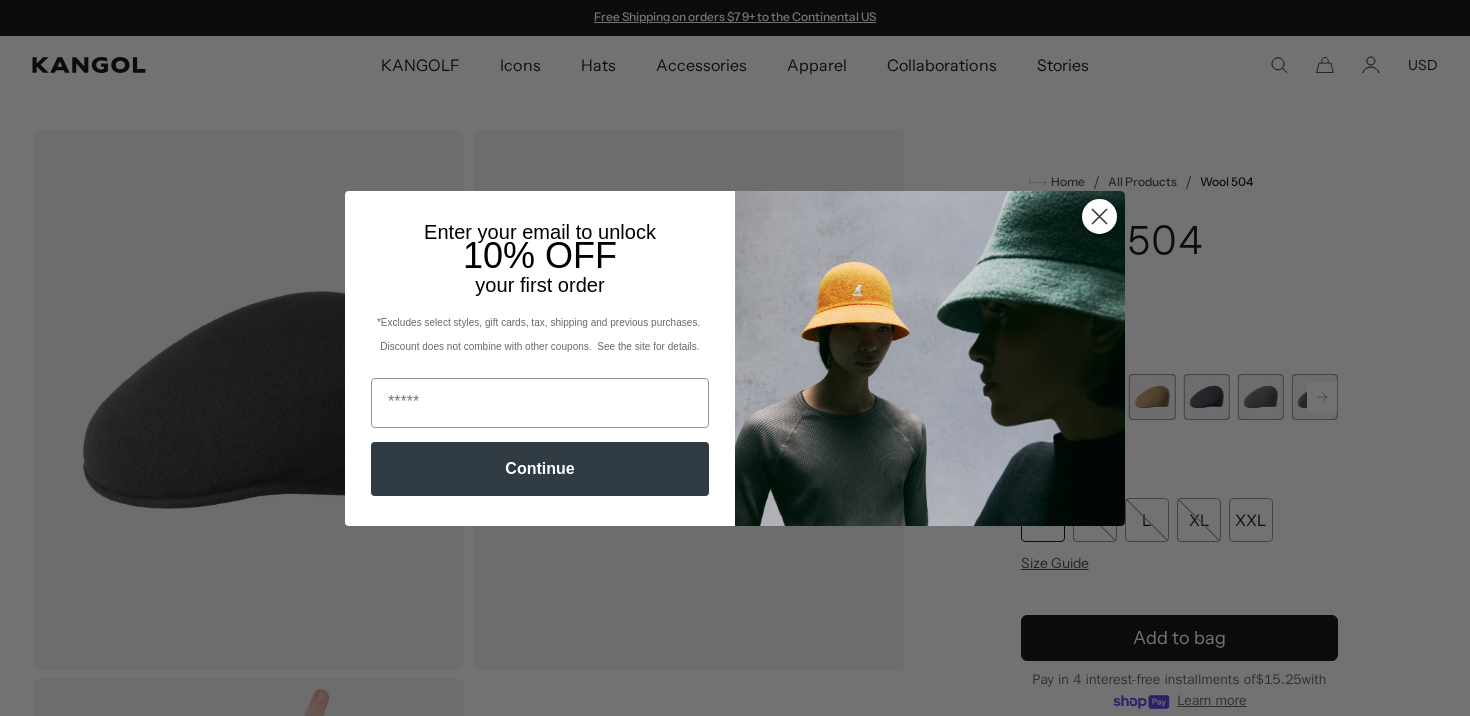 scroll, scrollTop: 0, scrollLeft: 0, axis: both 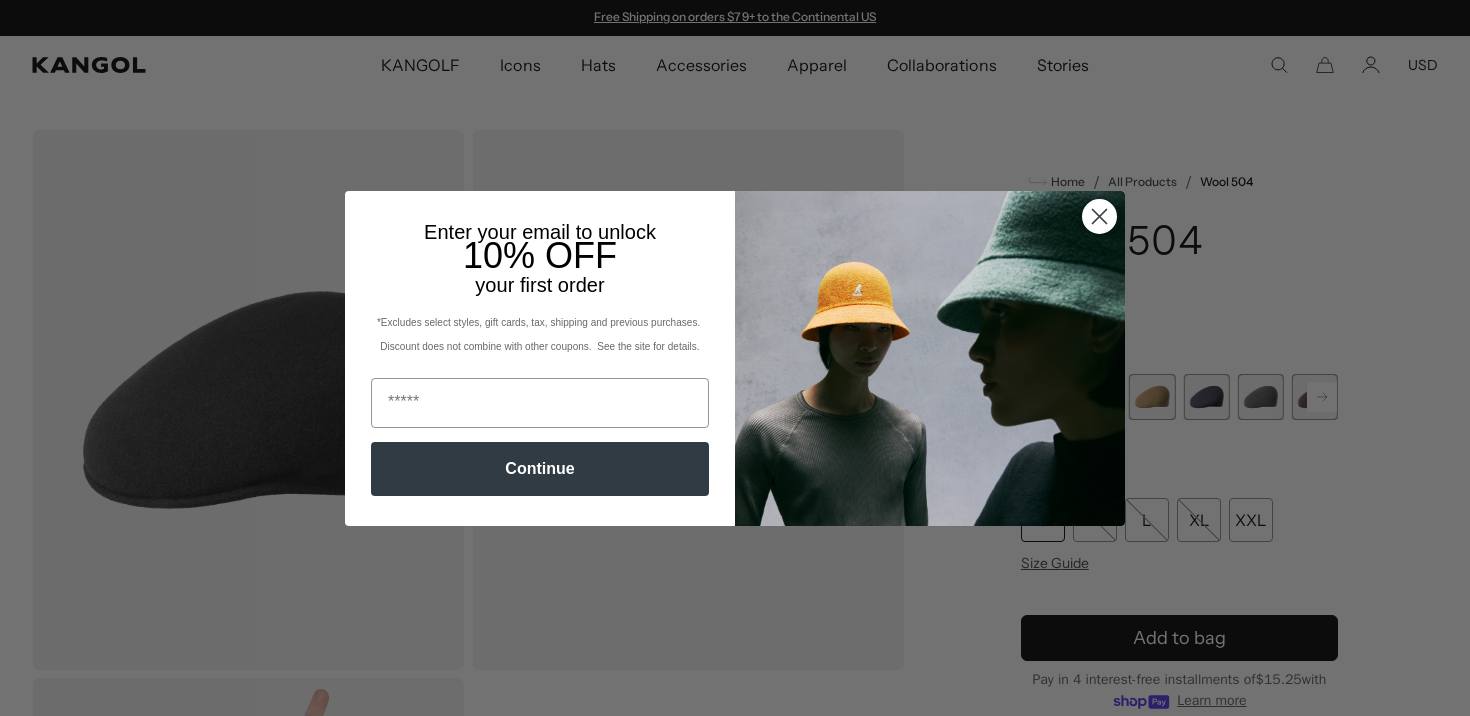 click 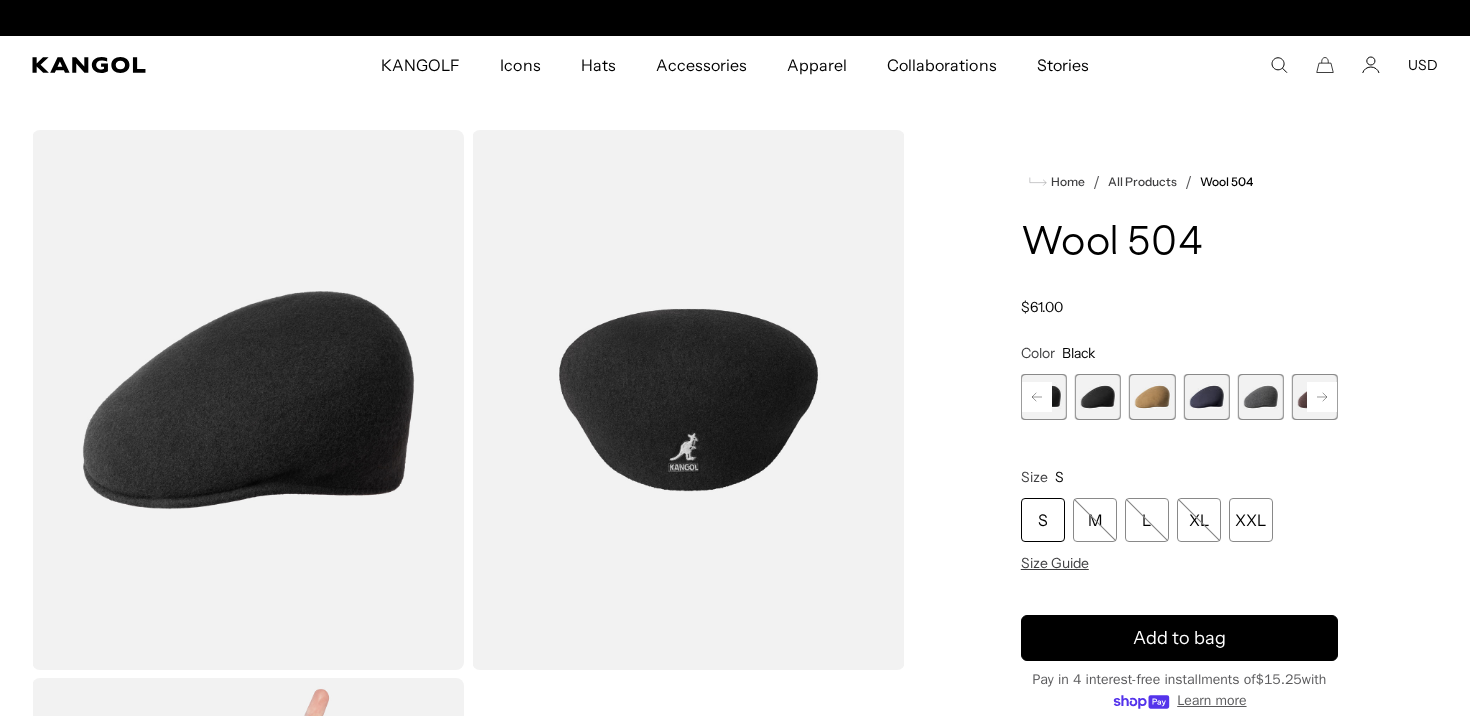 scroll, scrollTop: 0, scrollLeft: 412, axis: horizontal 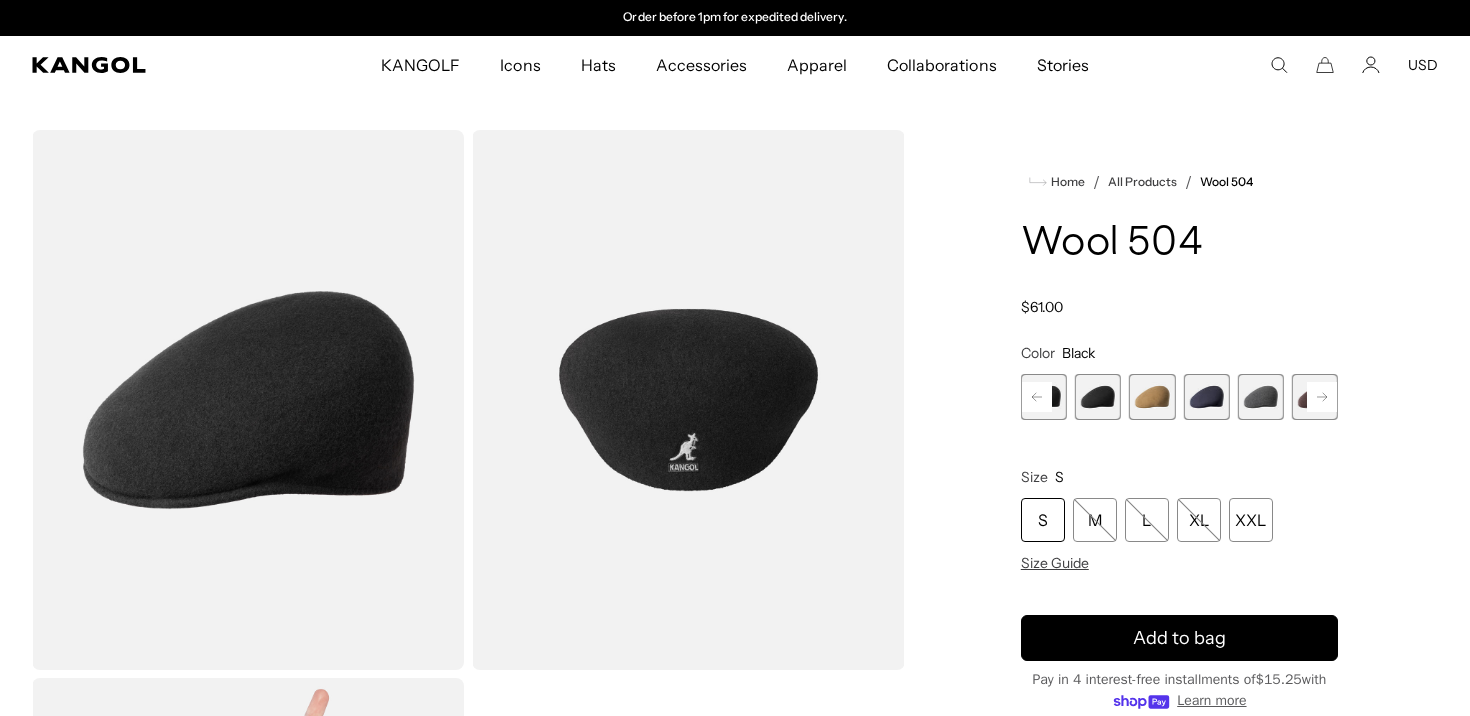 click on "S" at bounding box center (1043, 520) 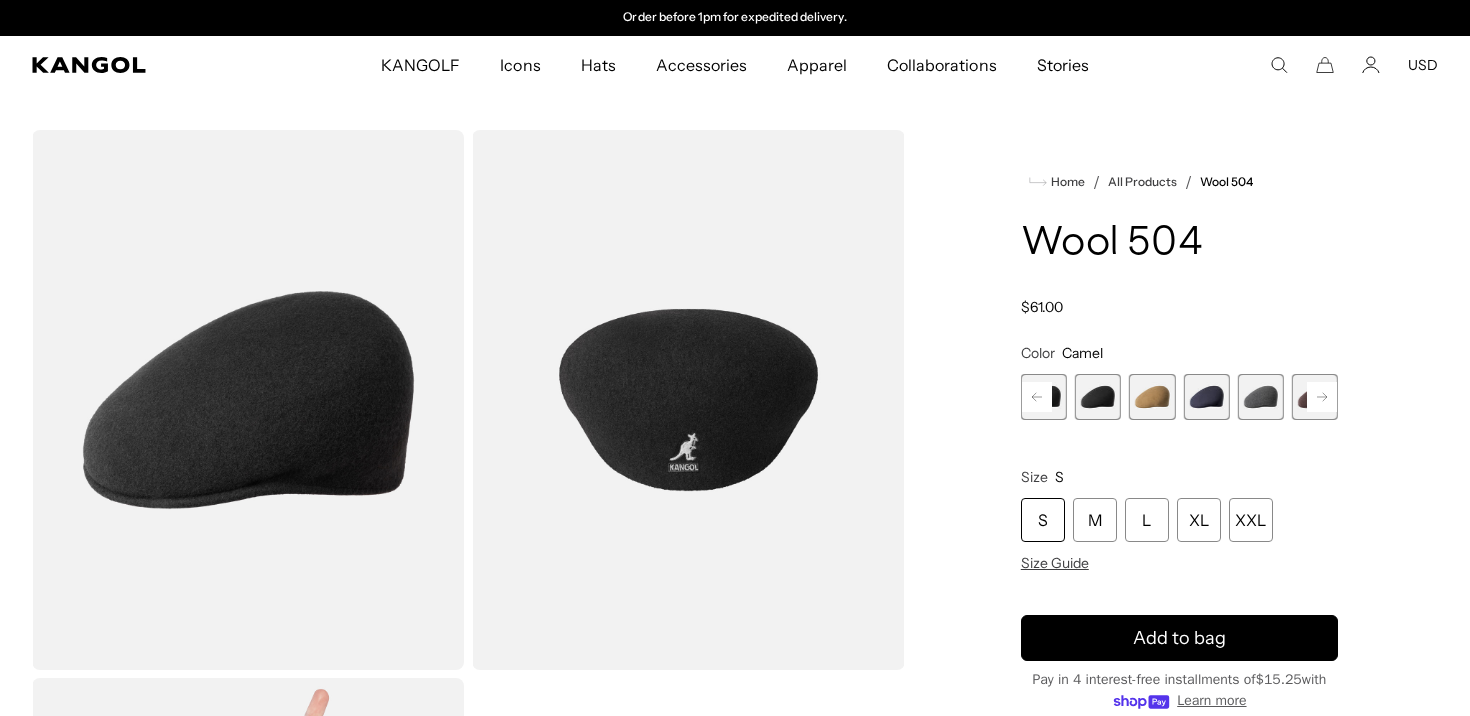 scroll, scrollTop: 0, scrollLeft: 0, axis: both 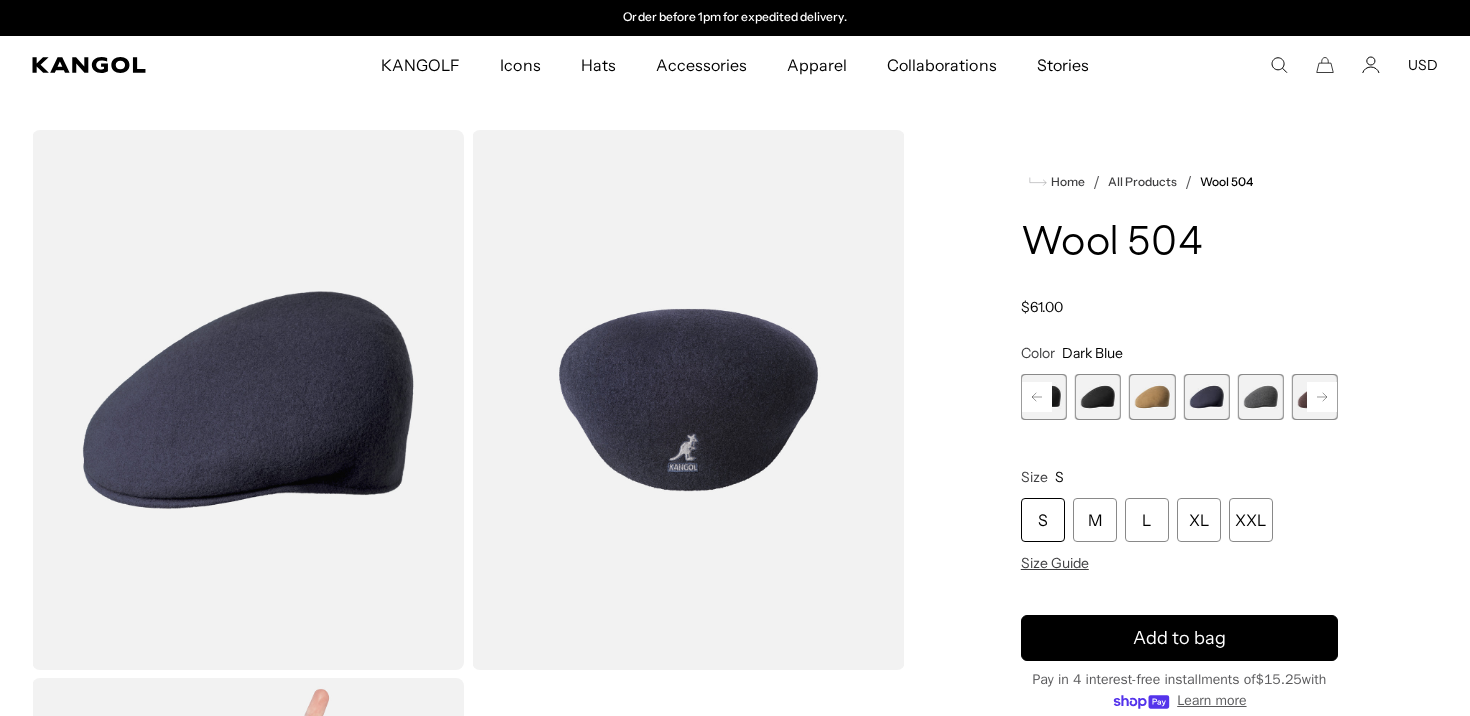 click on "Tobacco
Variant sold out or unavailable
Black
Variant sold out or unavailable
Black/Gold
Variant sold out or unavailable
Camel
Variant sold out or unavailable
Dark Blue
Variant sold out or unavailable
Dark Flannel
Variant sold out or unavailable
Espresso
Variant sold out or unavailable" at bounding box center (1125, 397) 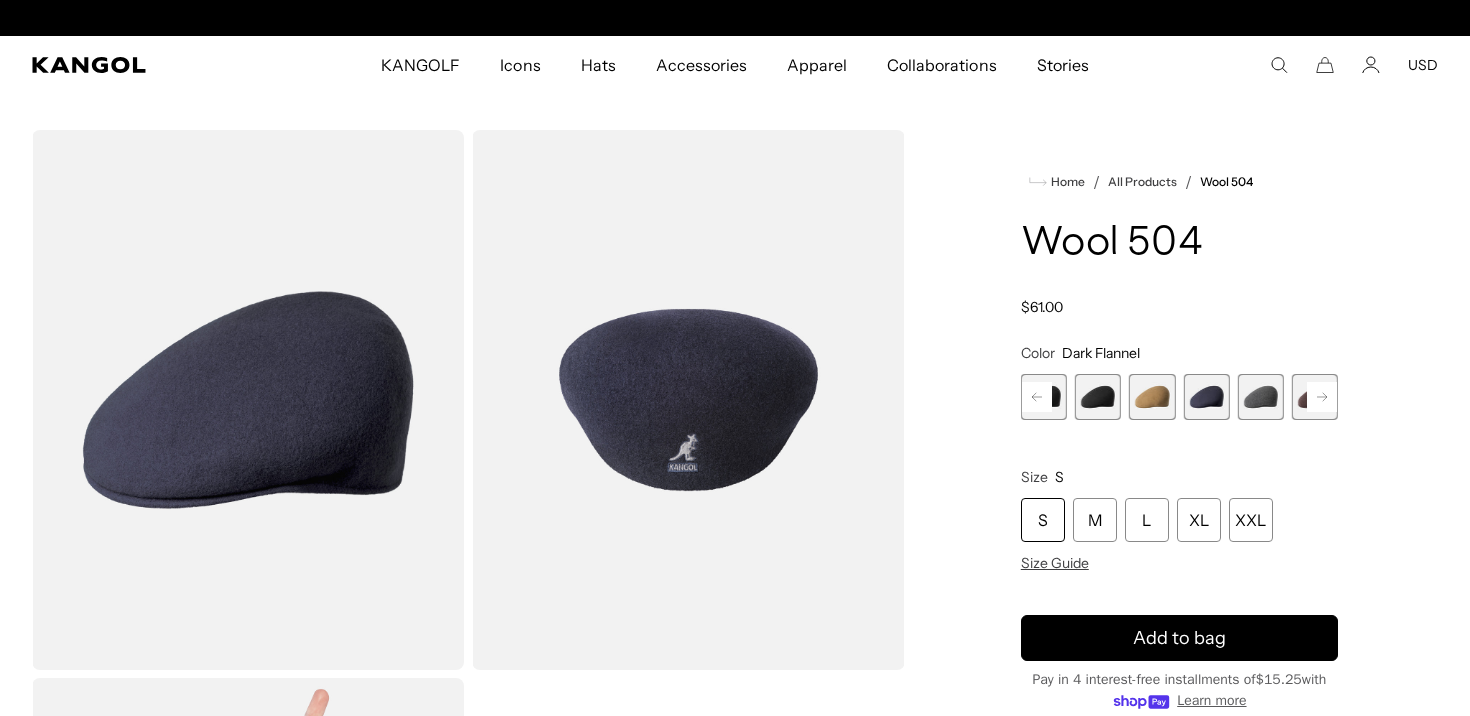 scroll, scrollTop: 0, scrollLeft: 0, axis: both 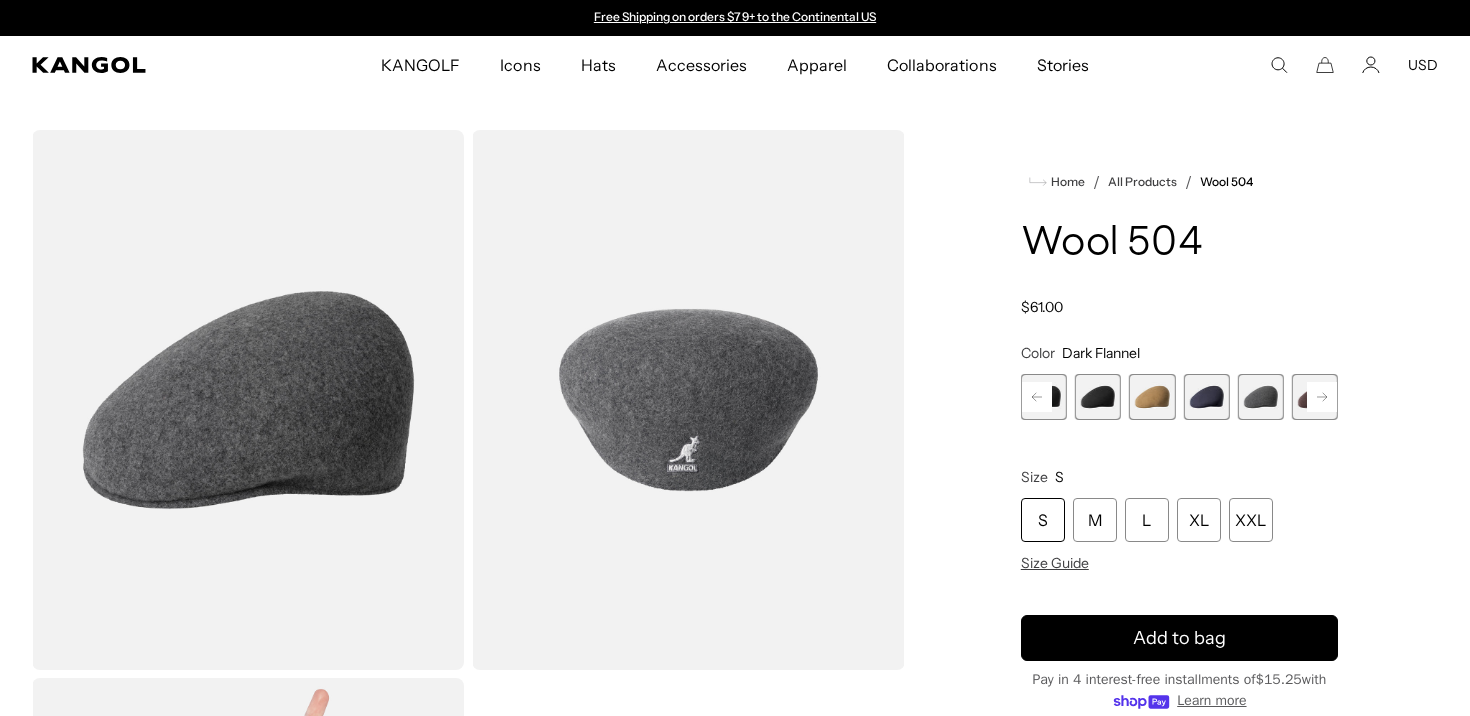 click 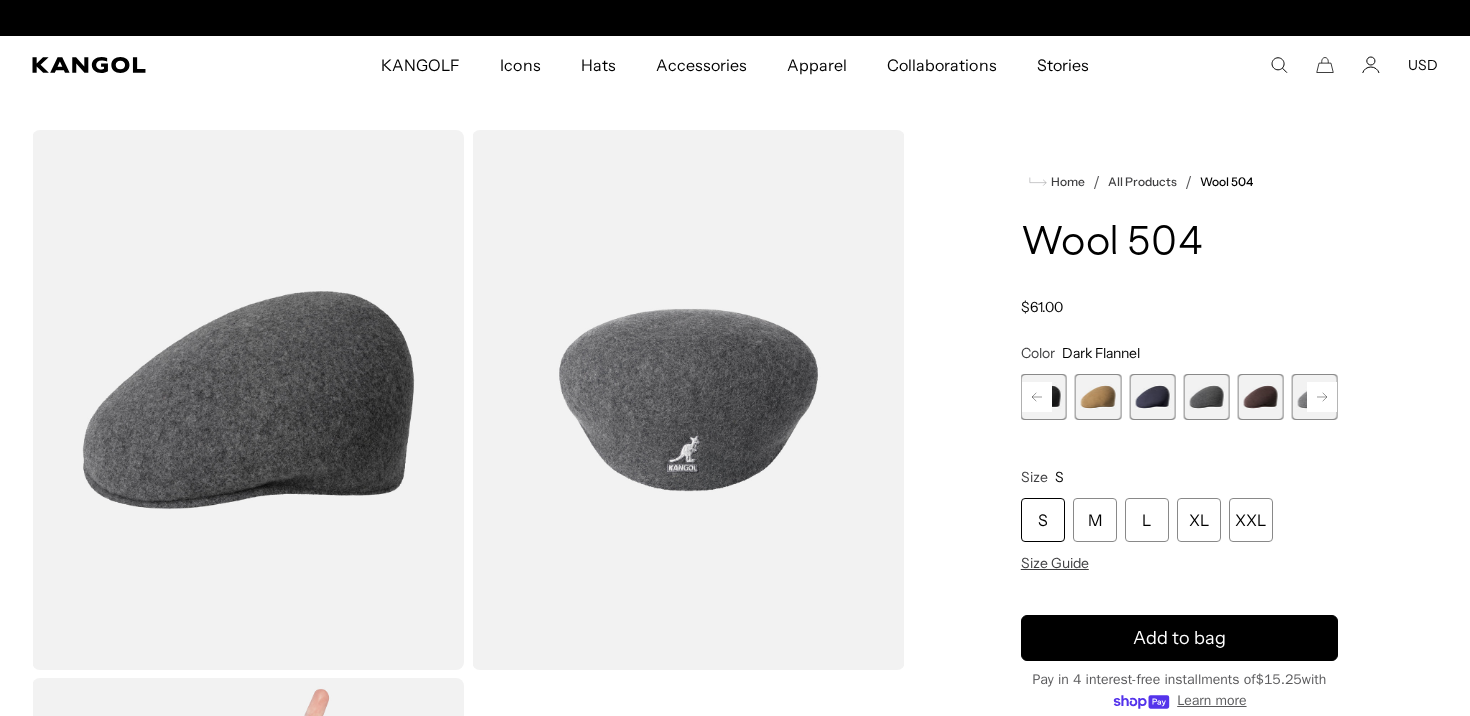 click 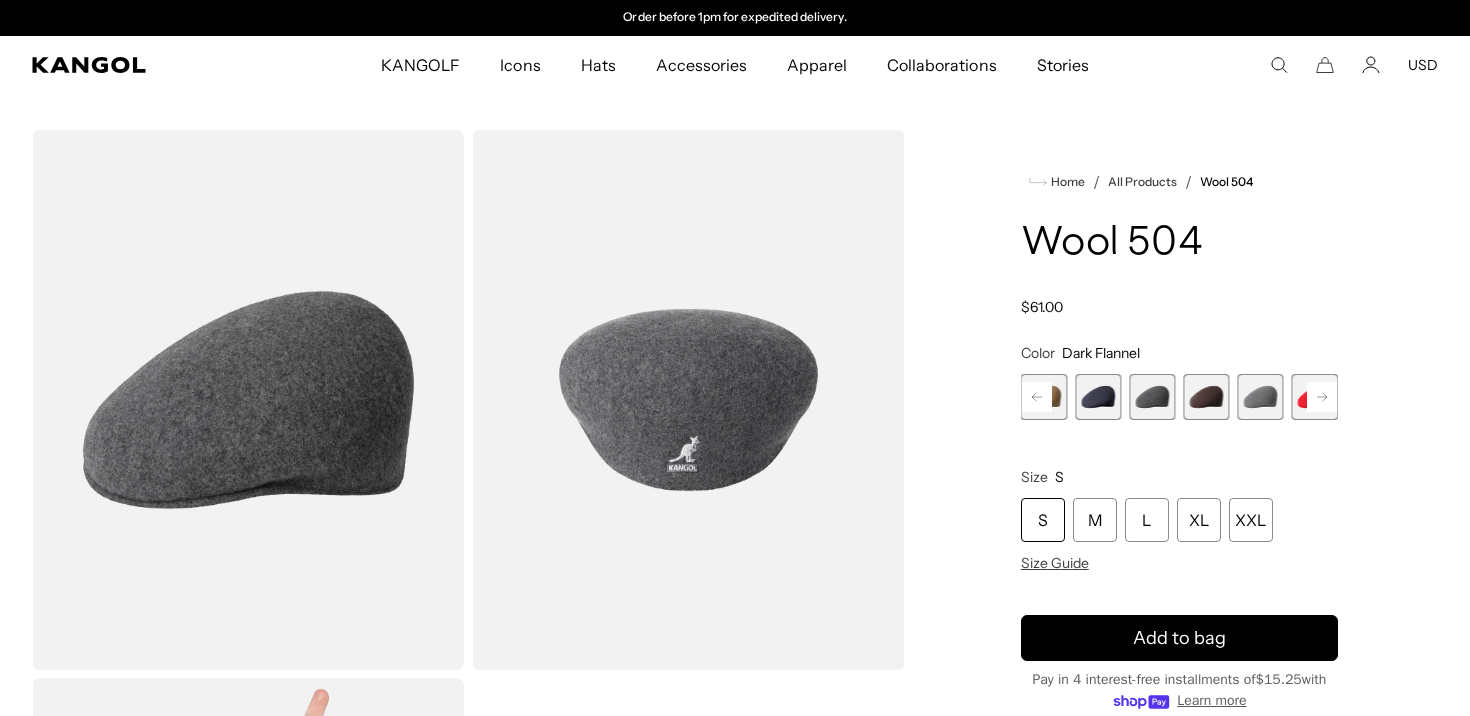 click at bounding box center [1261, 397] 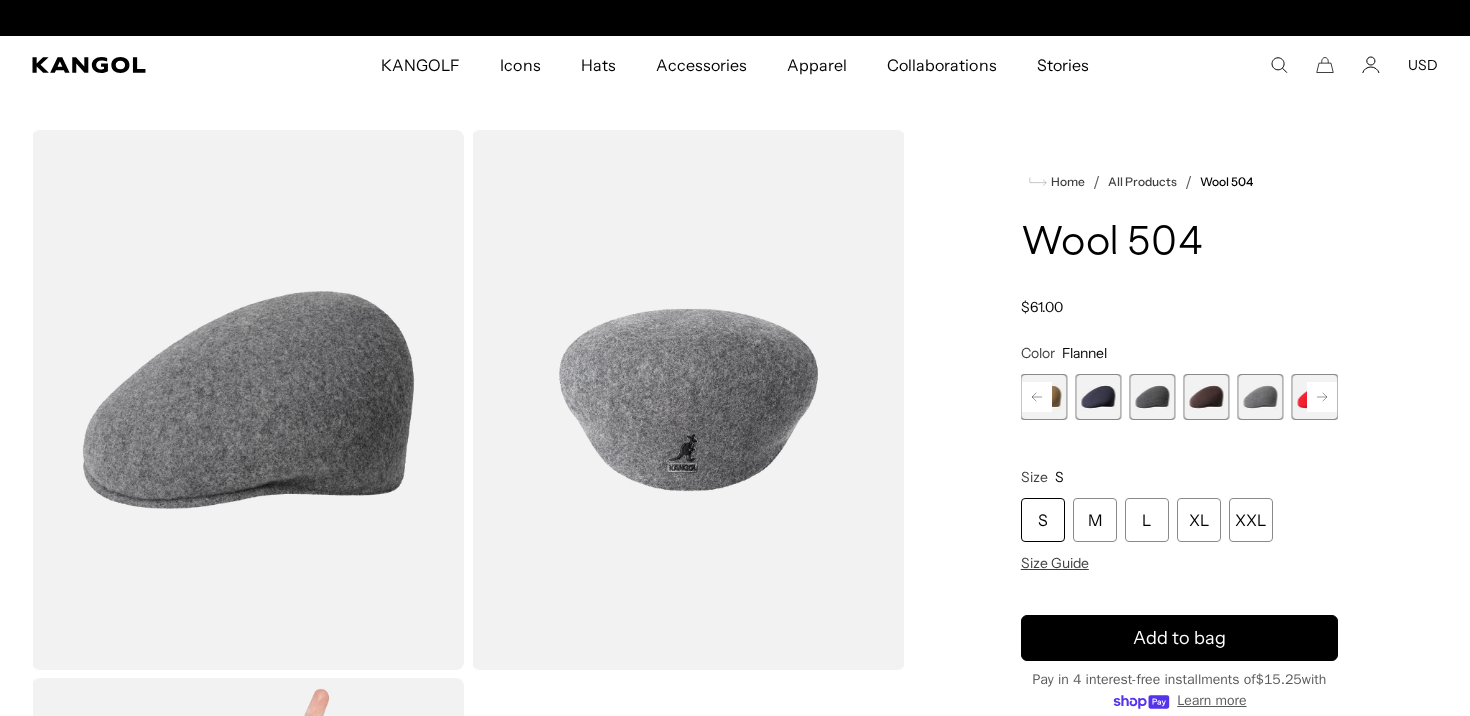 click 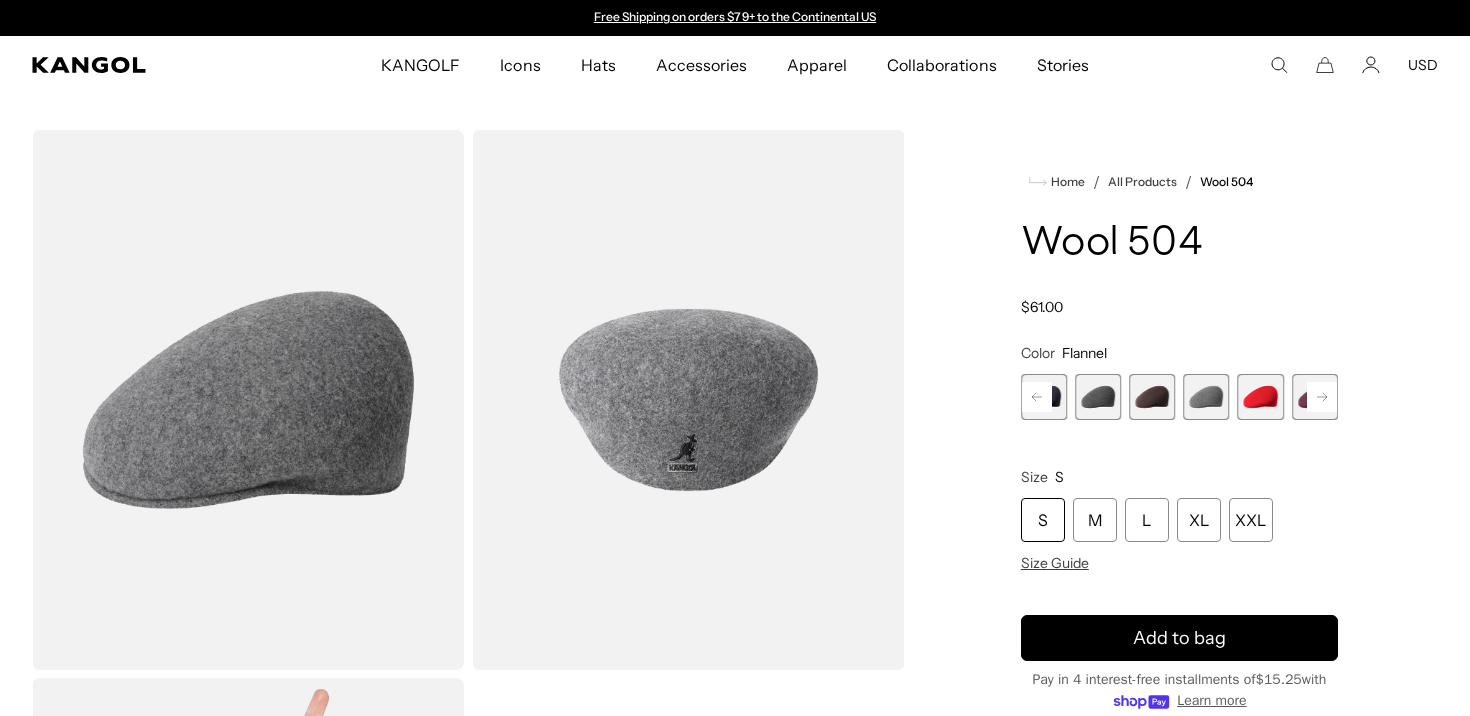 click 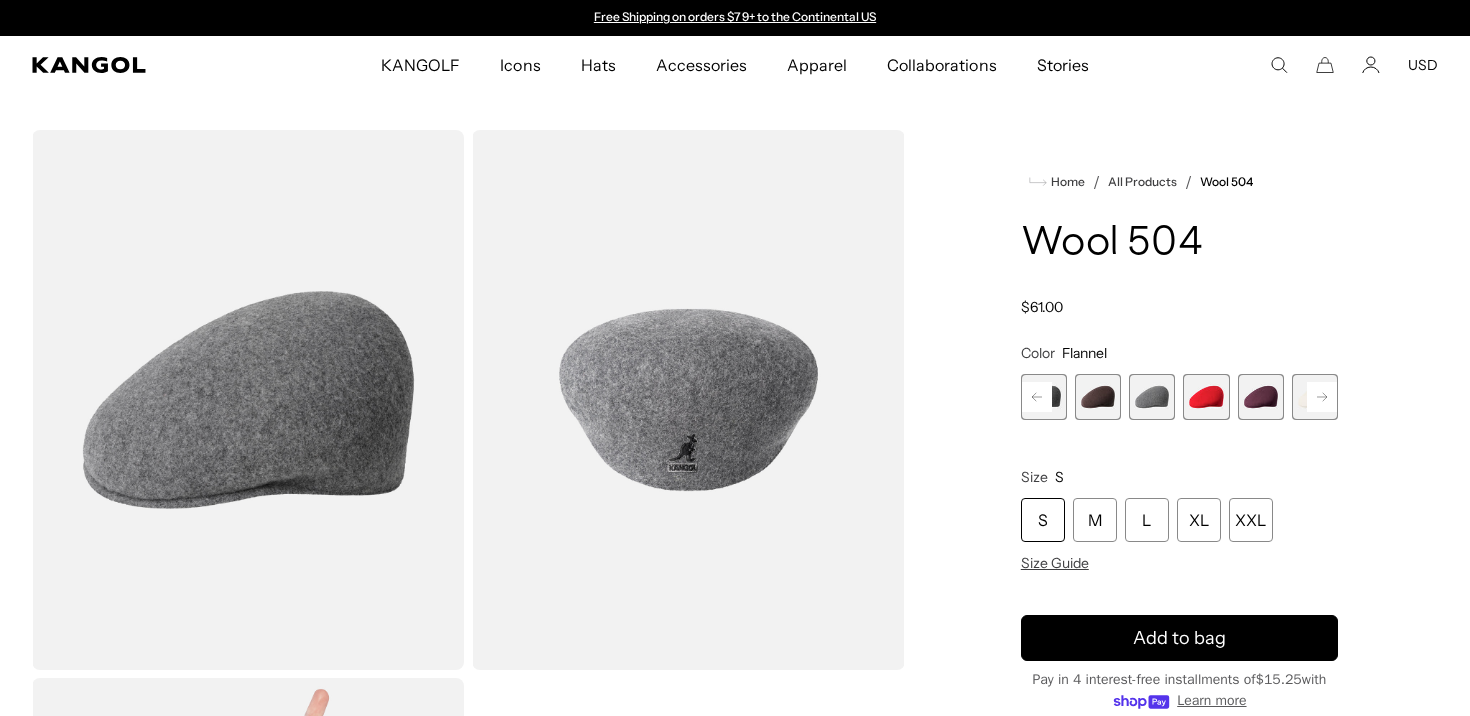 click 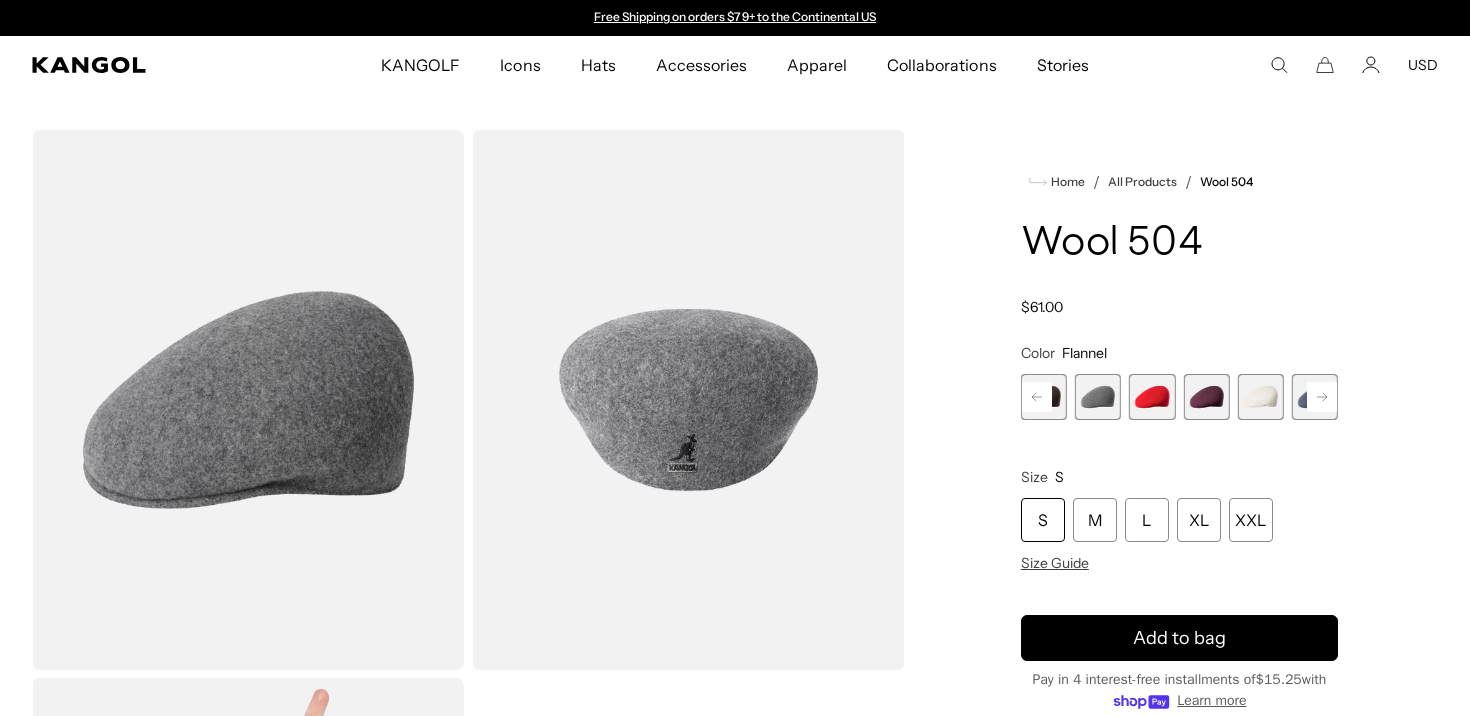 click 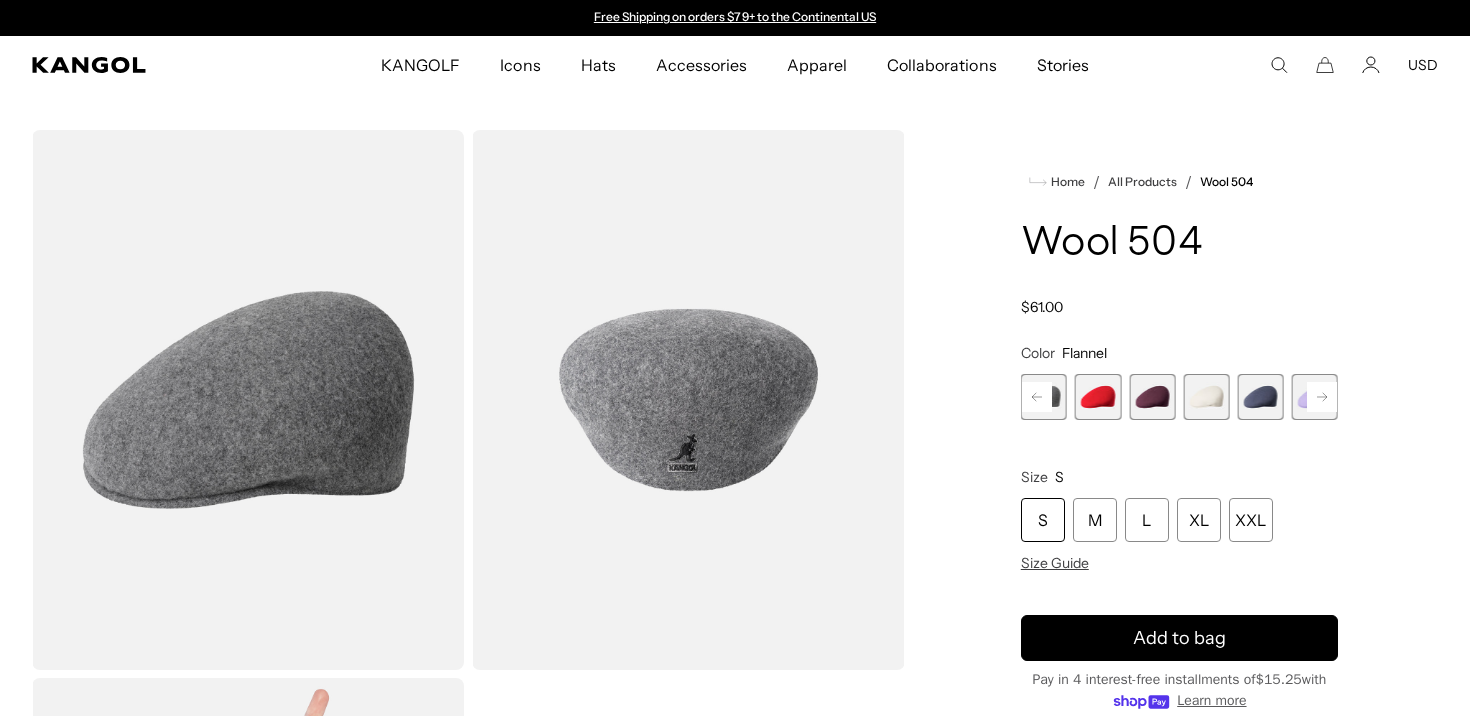 click 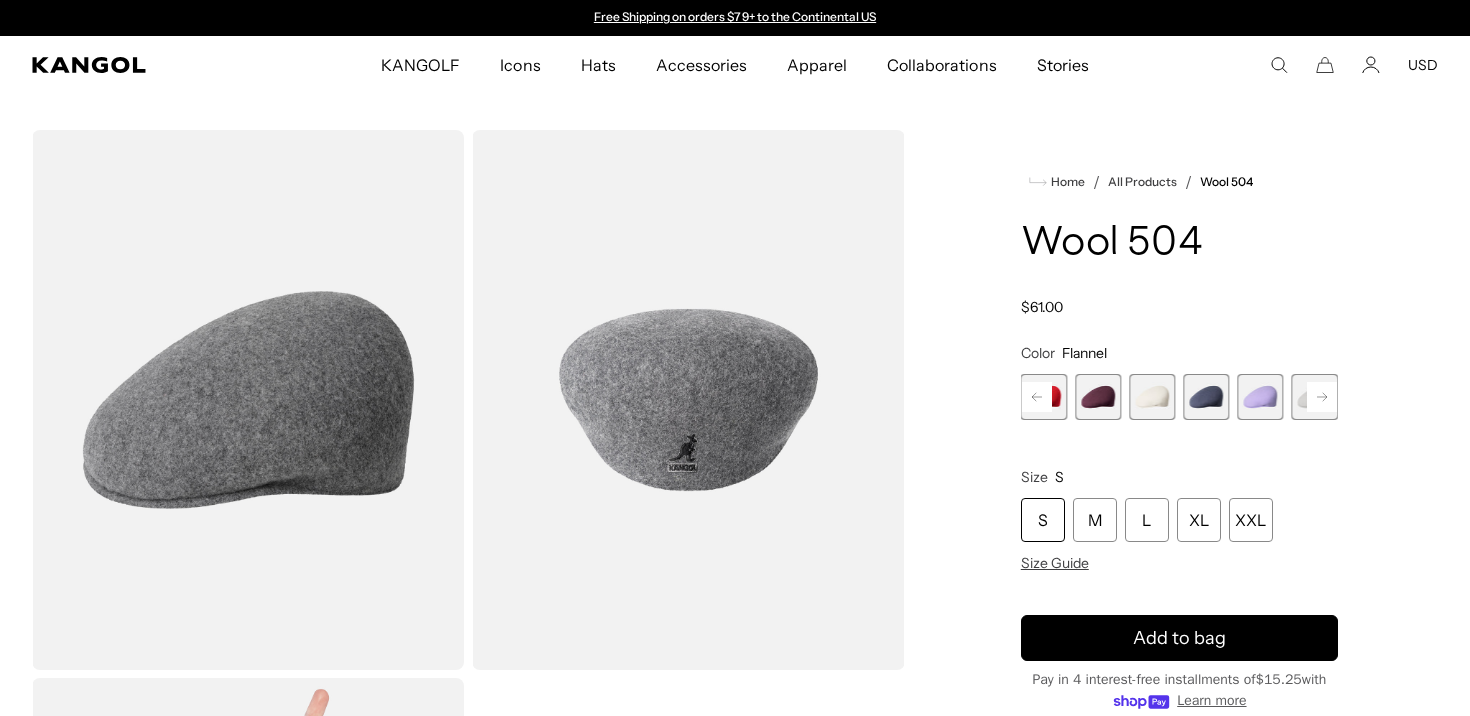 click 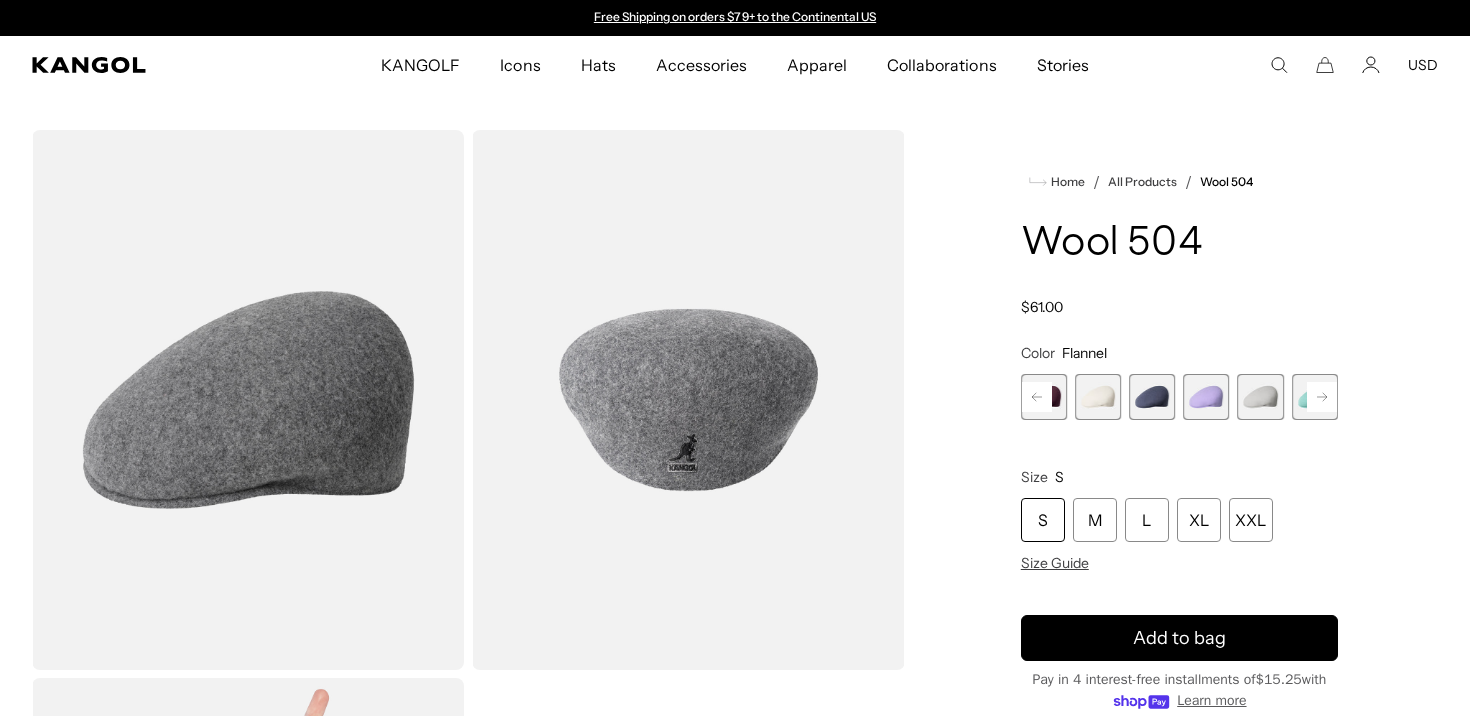 click 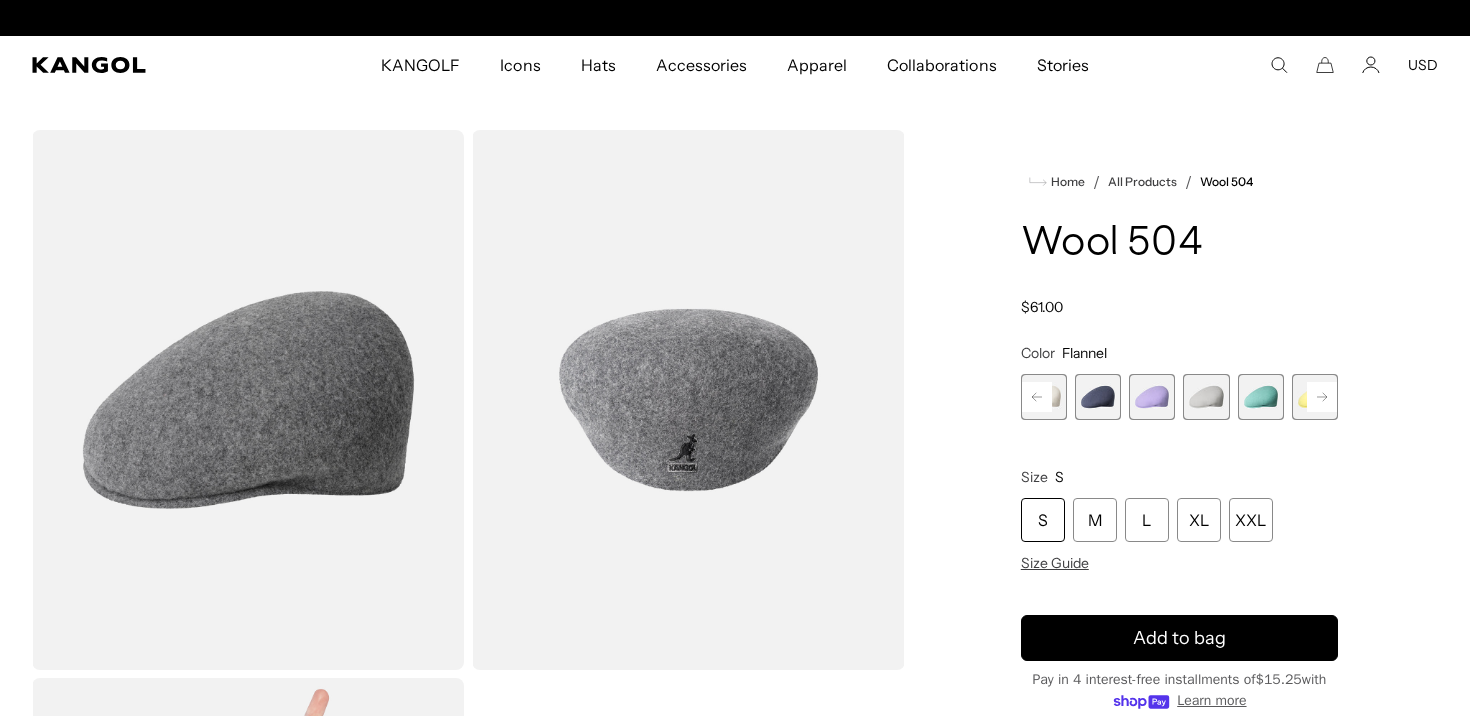 scroll, scrollTop: 0, scrollLeft: 412, axis: horizontal 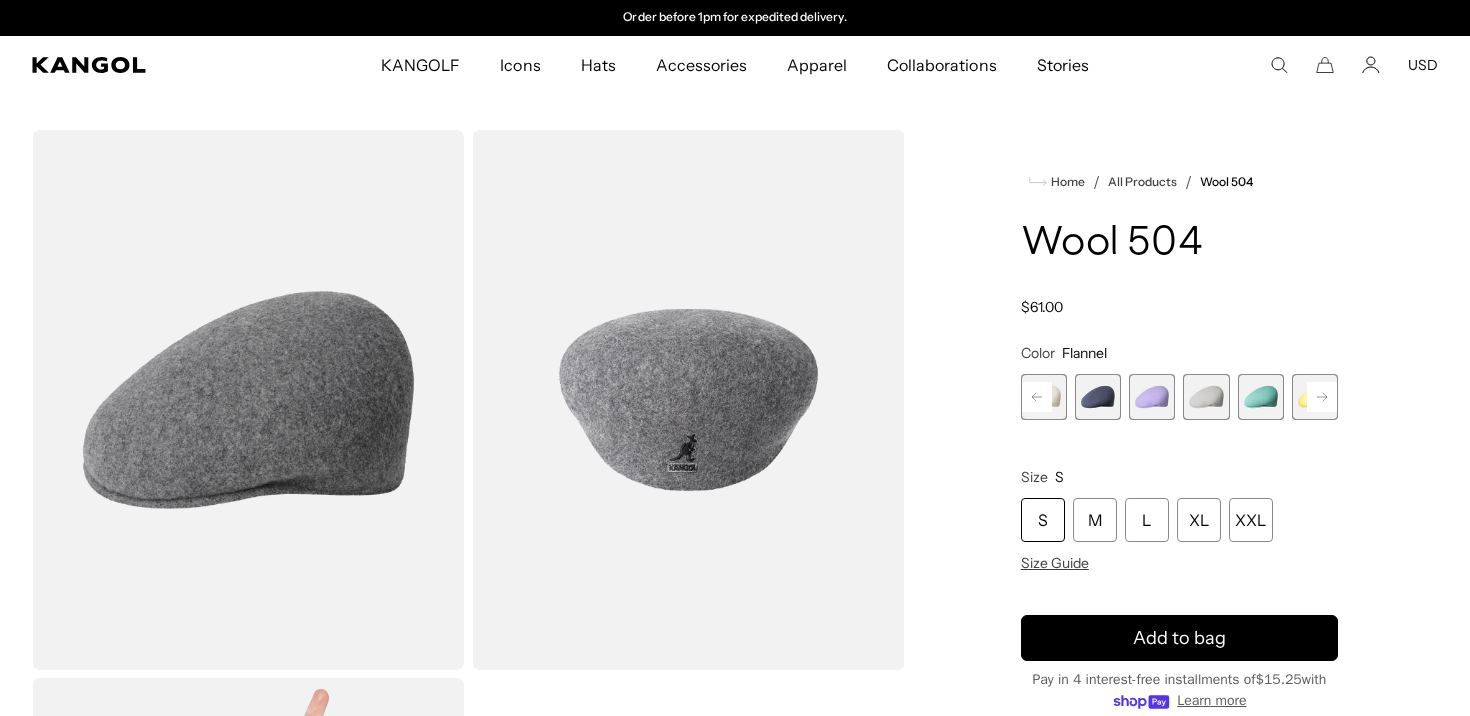 click 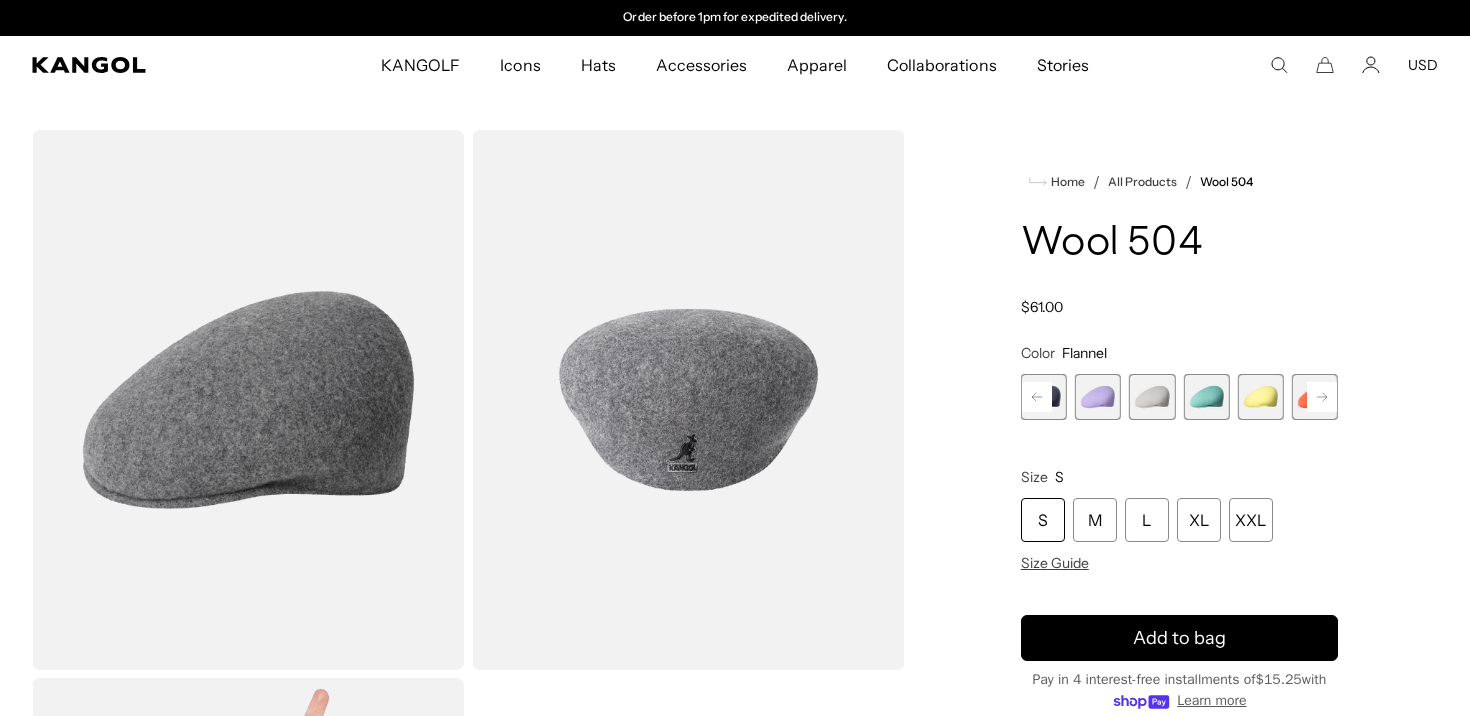 click 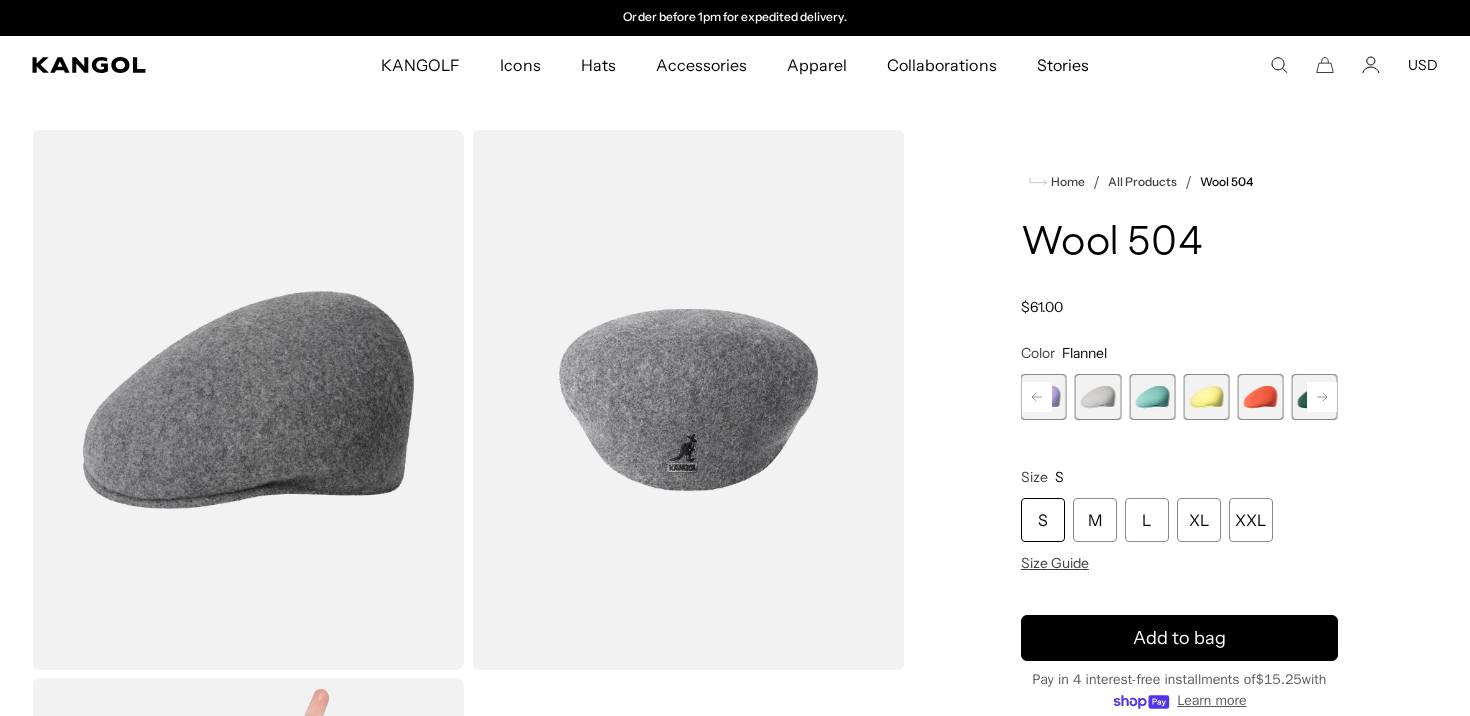 click 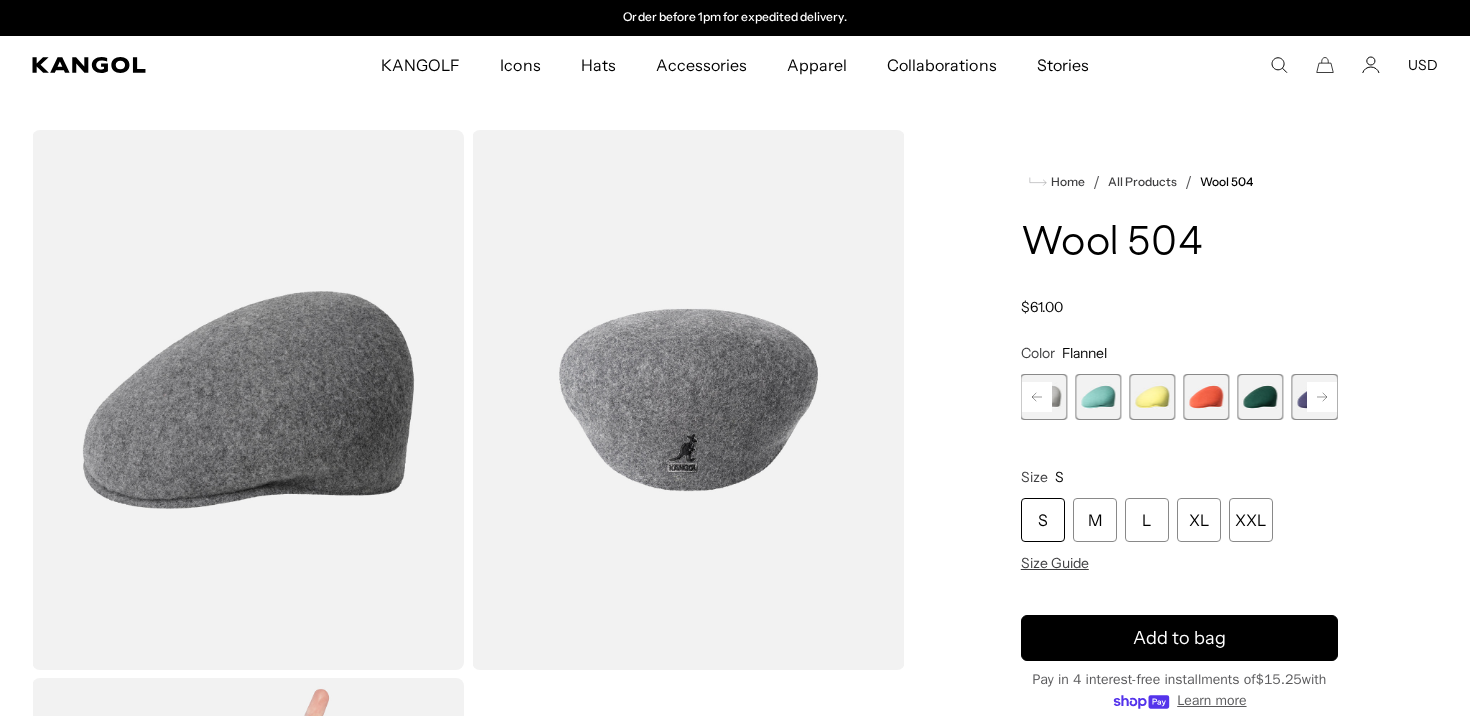 click 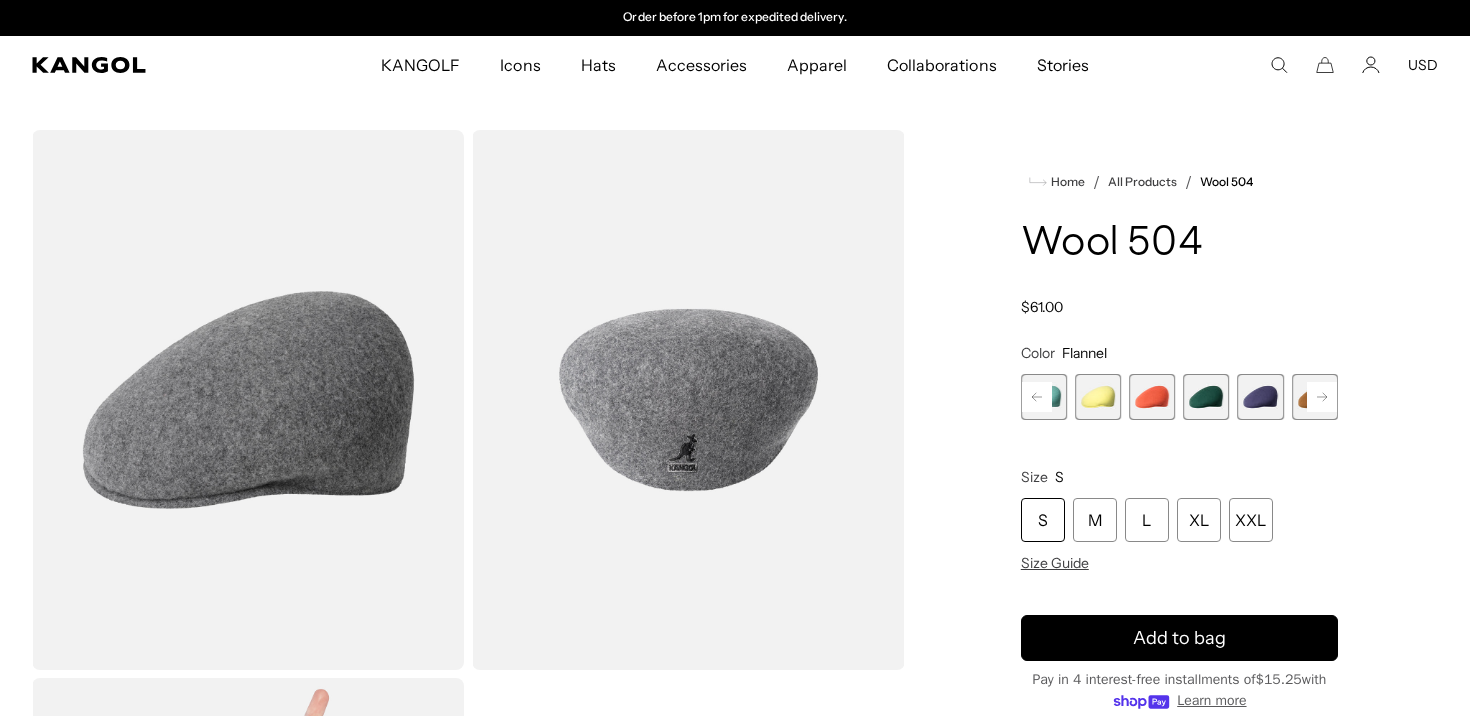 scroll, scrollTop: 243, scrollLeft: 0, axis: vertical 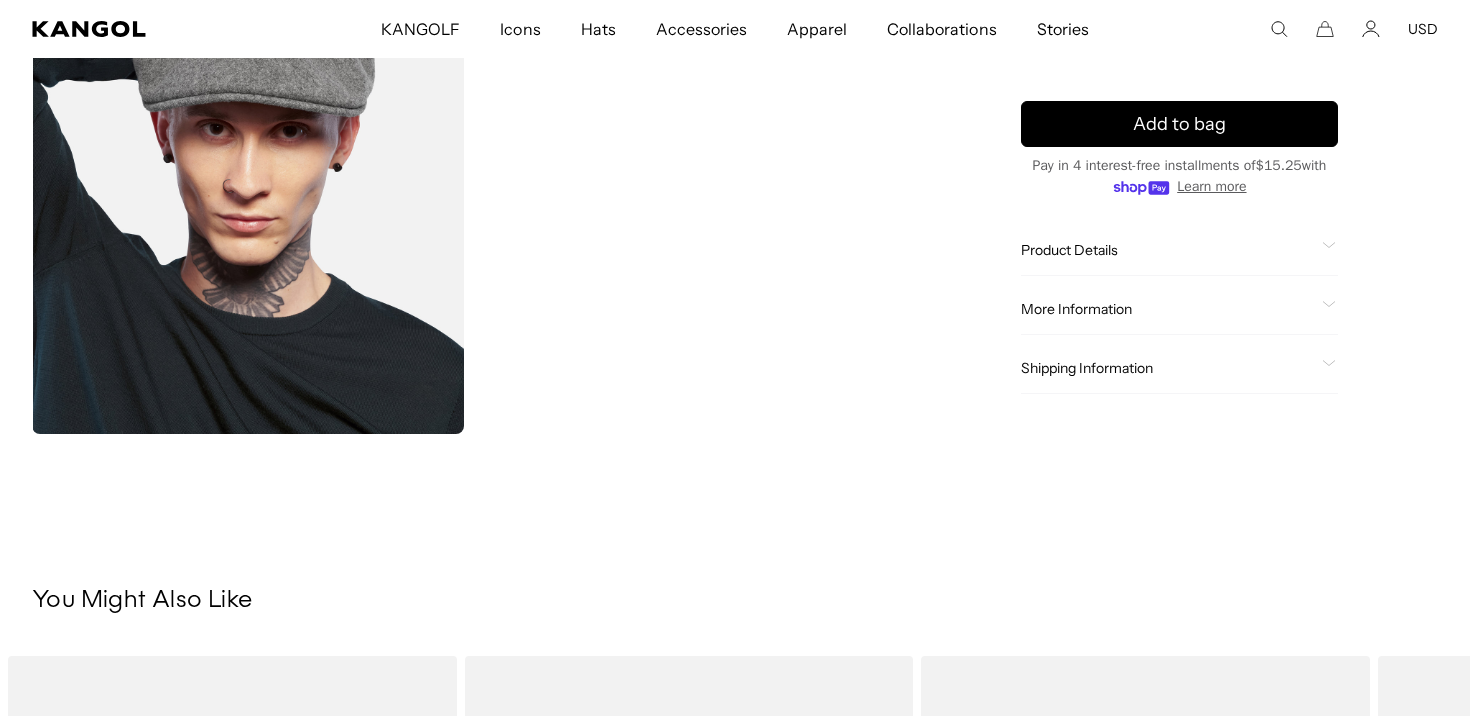 click on "Product Details" 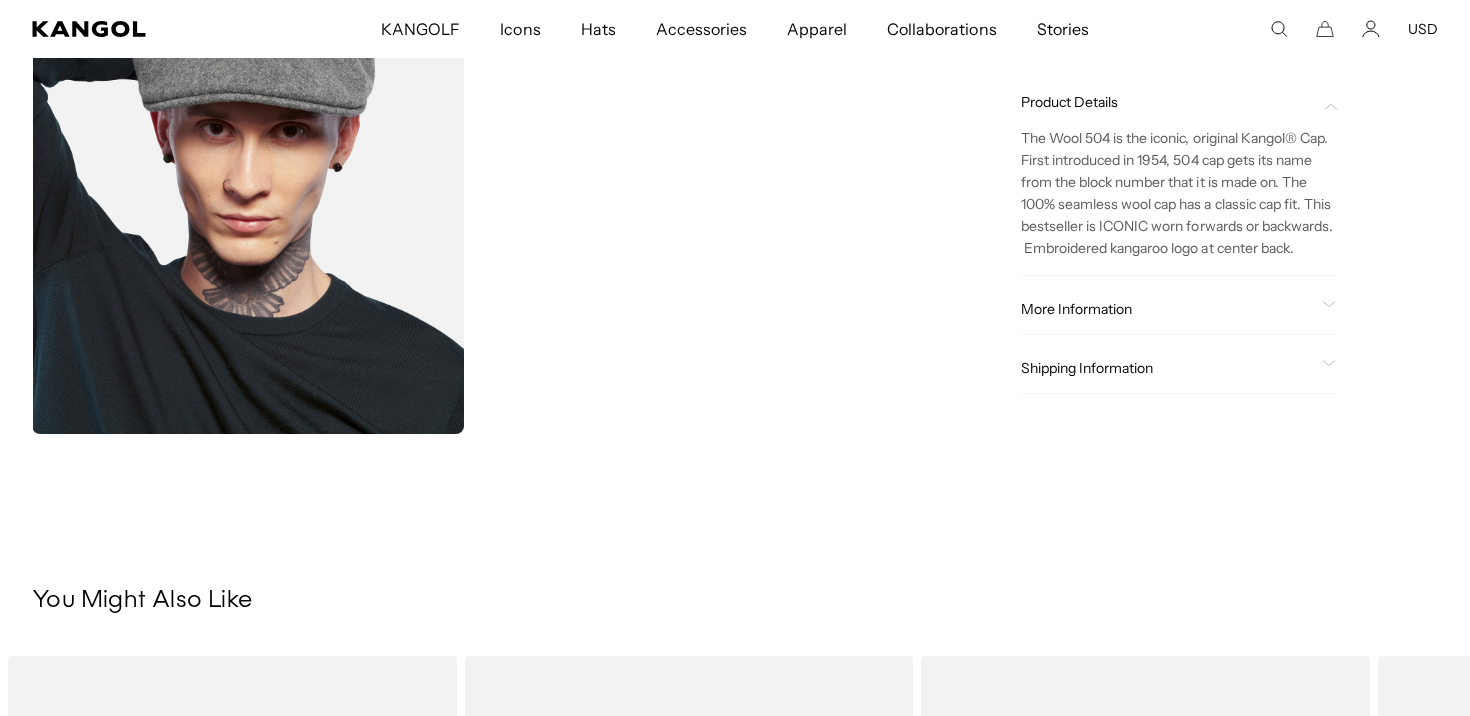 click on "More Information
Style ID
0258BC
Shape
Ivy Cap
Fabrication
Wool Felt
Material
100% Wool
Brim
1 3/4" Peak
Lining
Unlined
Crown
Flat
Closure Type
Fitted
USA Made or Imported
Imported" 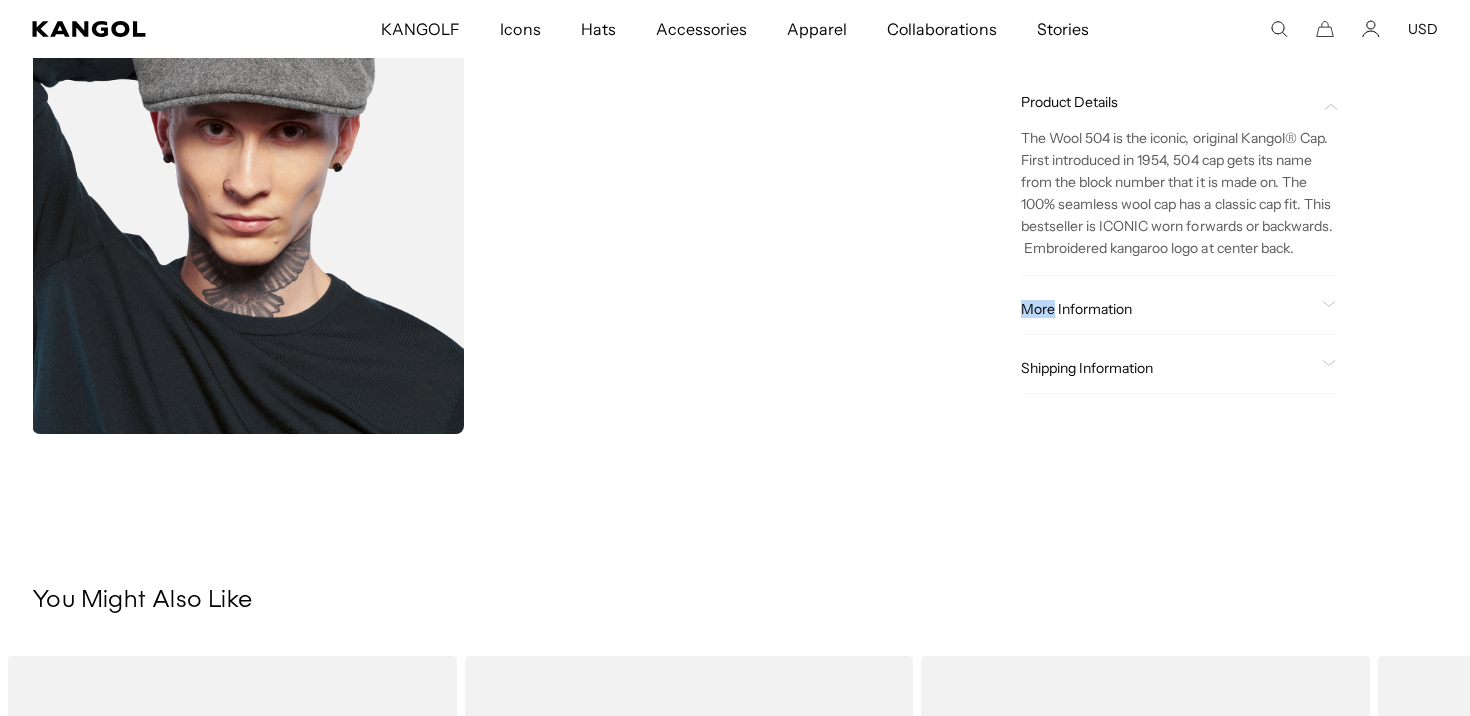 click on "More Information
Style ID
0258BC
Shape
Ivy Cap
Fabrication
Wool Felt
Material
100% Wool
Brim
1 3/4" Peak
Lining
Unlined
Crown
Flat
Closure Type
Fitted
USA Made or Imported
Imported" 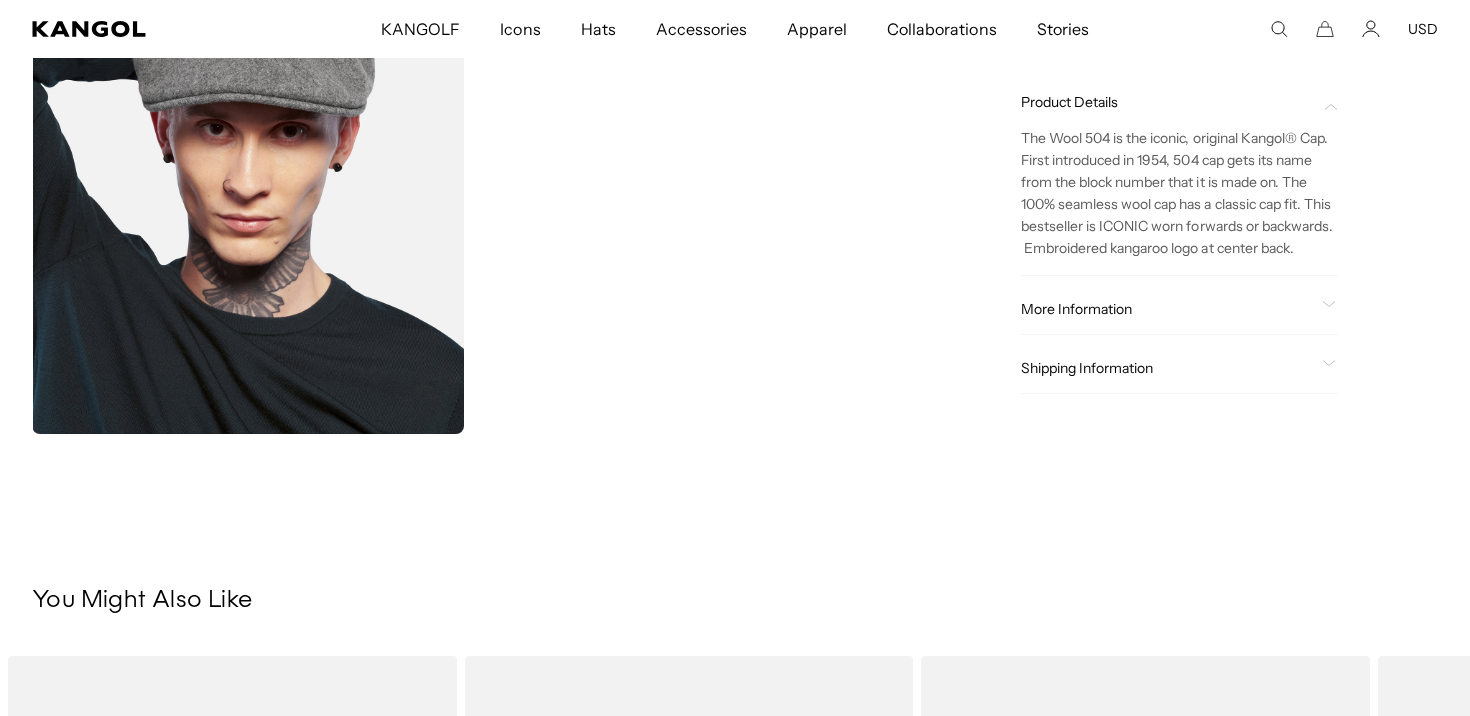 click on "More Information" 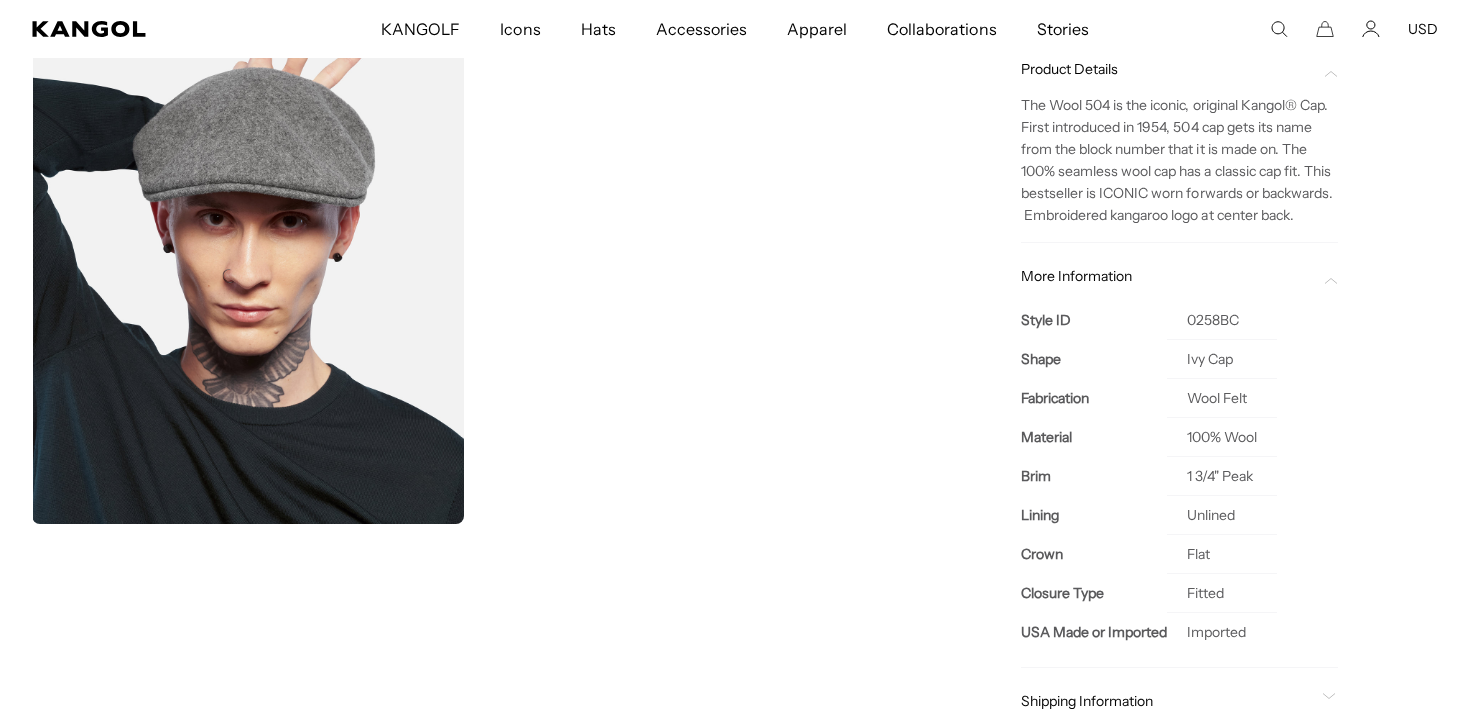 scroll, scrollTop: 697, scrollLeft: 0, axis: vertical 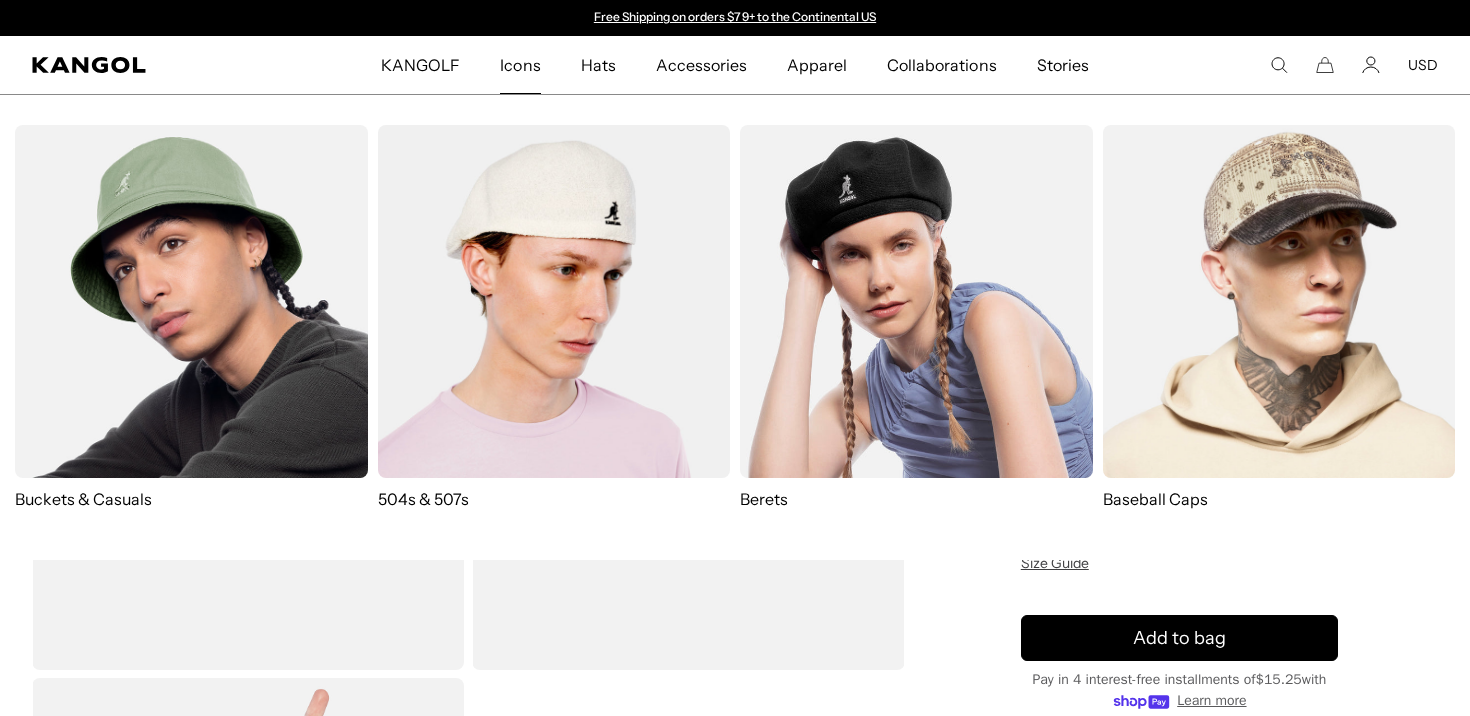 click at bounding box center (554, 301) 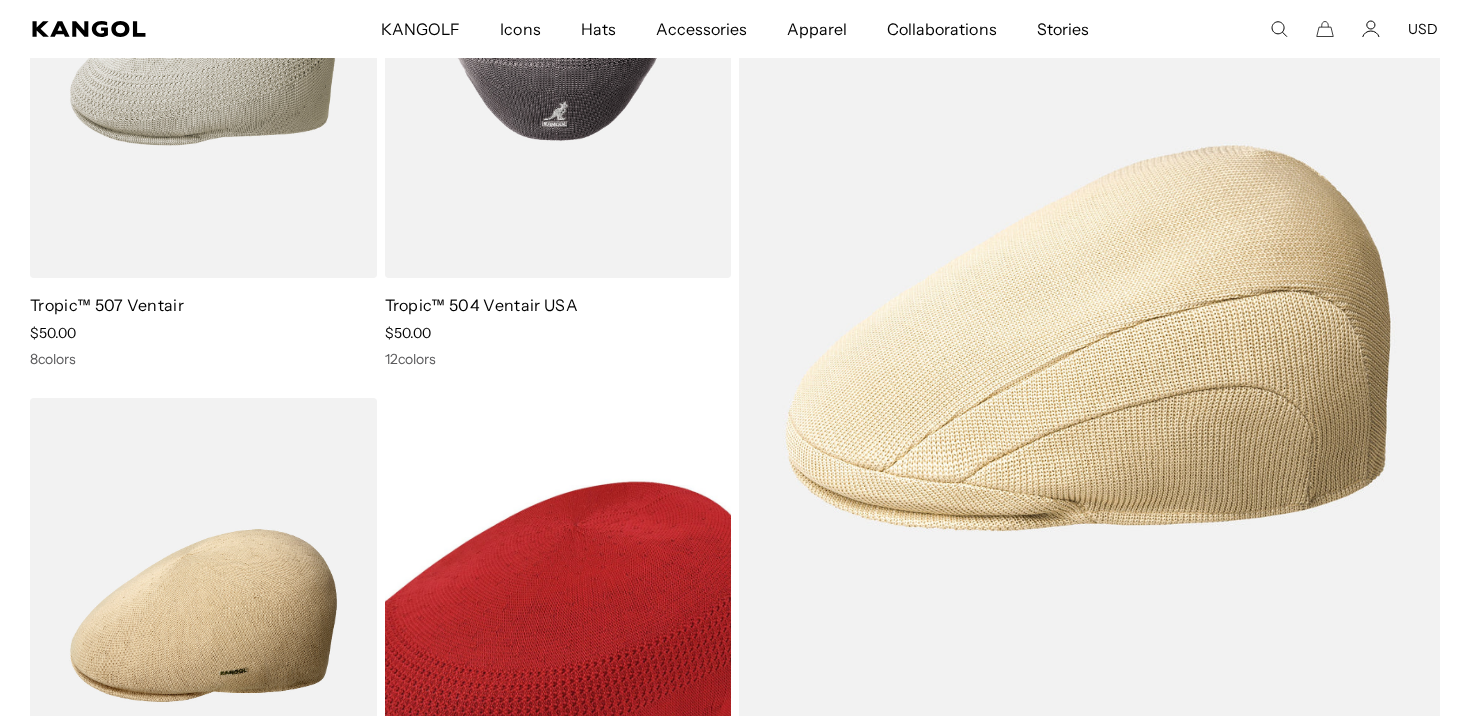 scroll, scrollTop: 418, scrollLeft: 0, axis: vertical 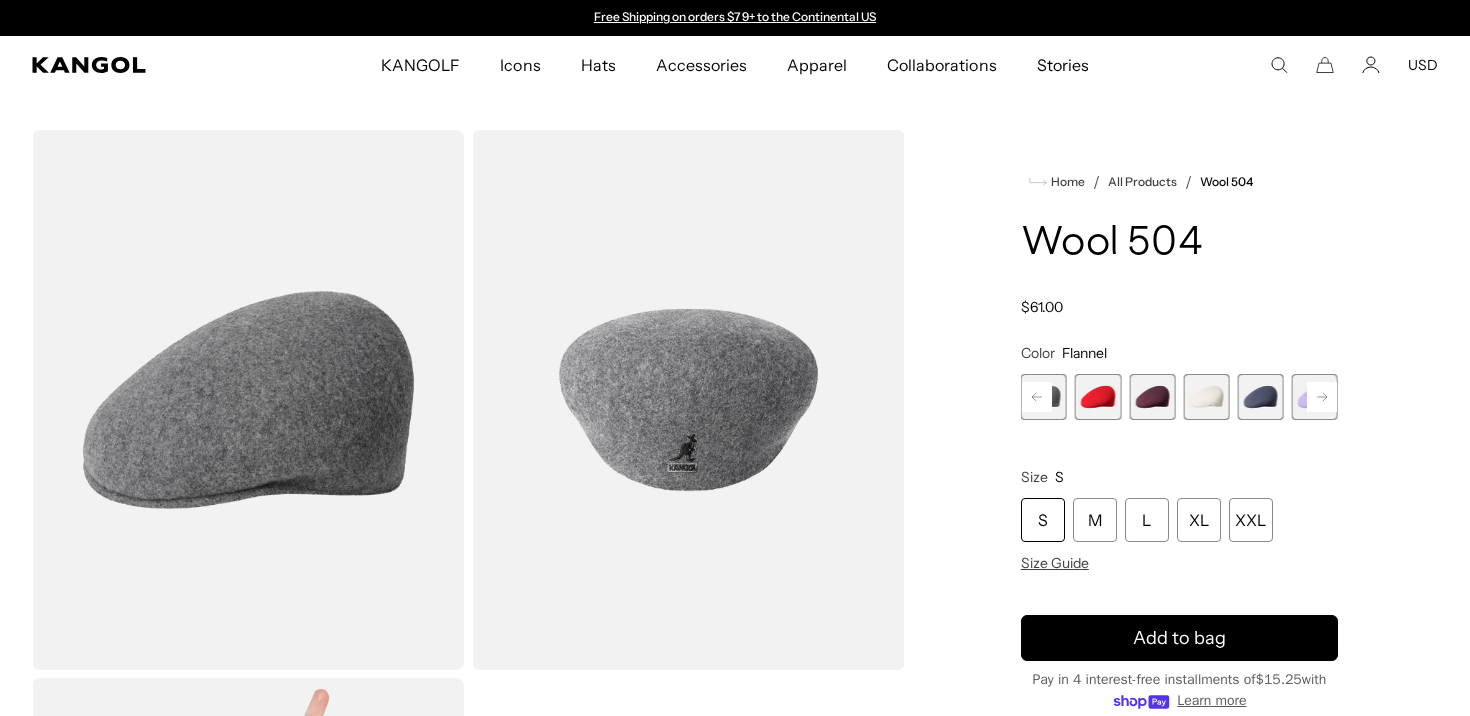 click 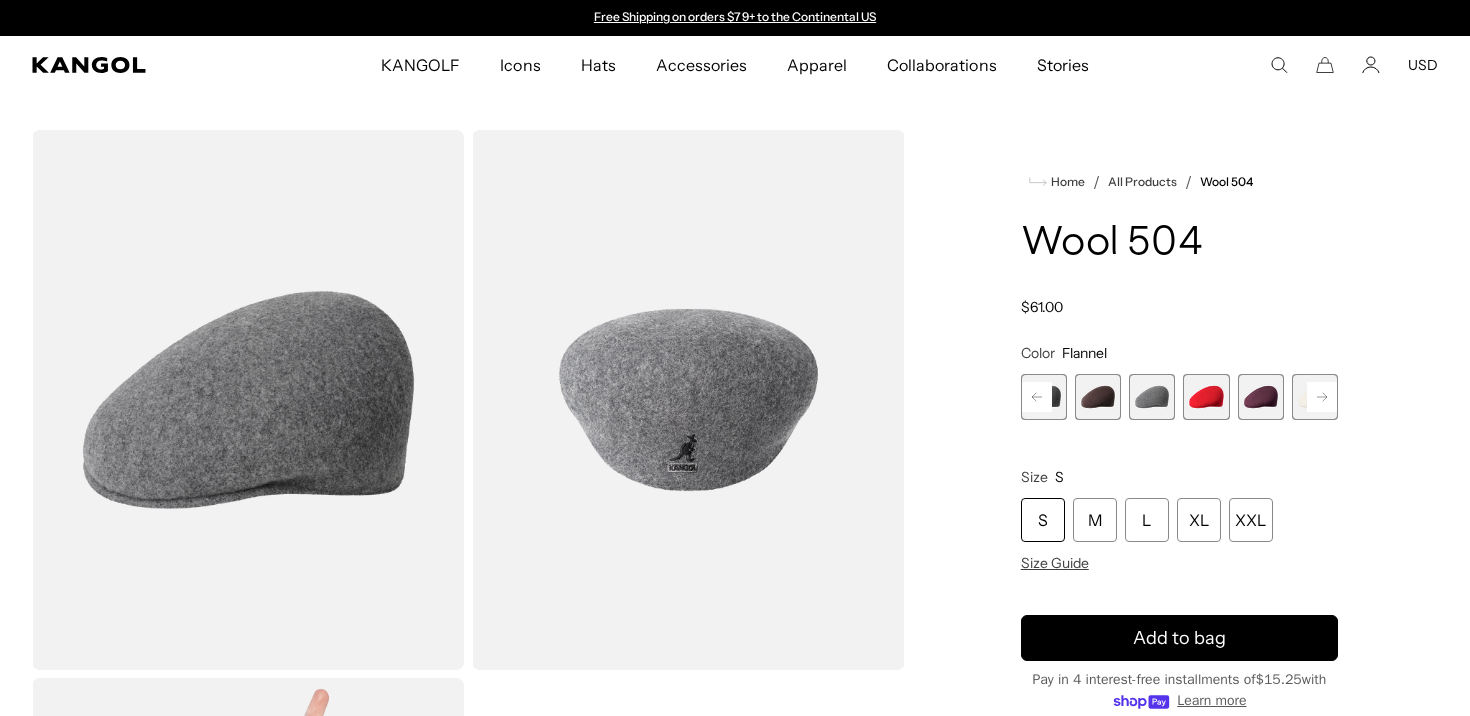 click 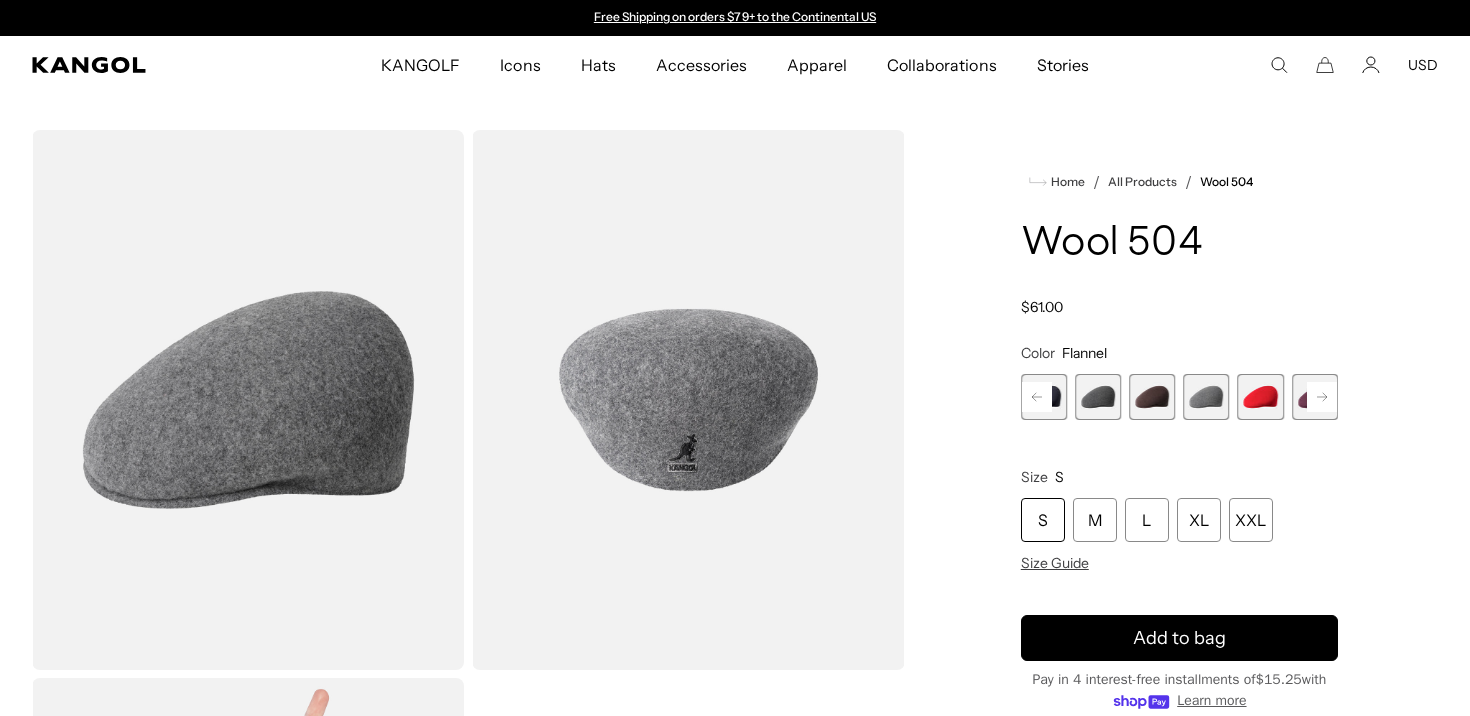 click 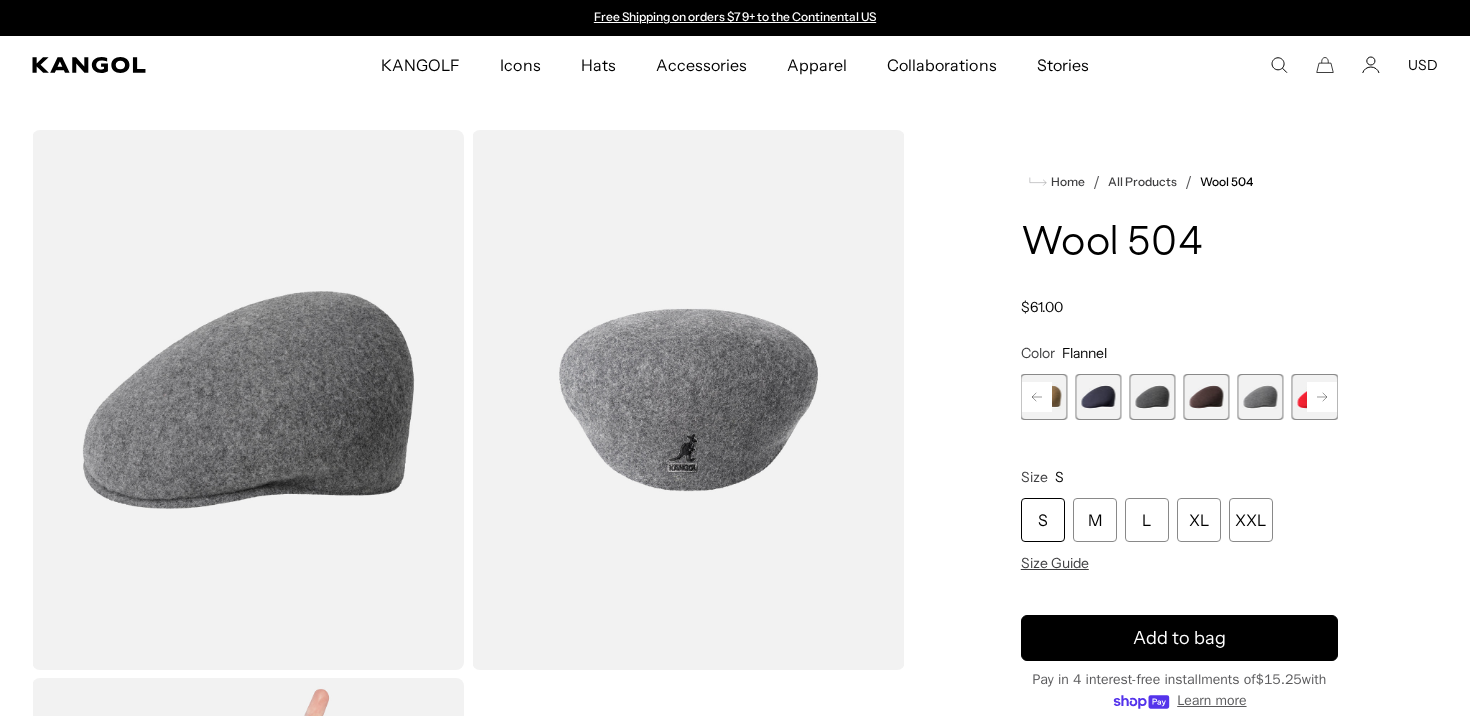 click 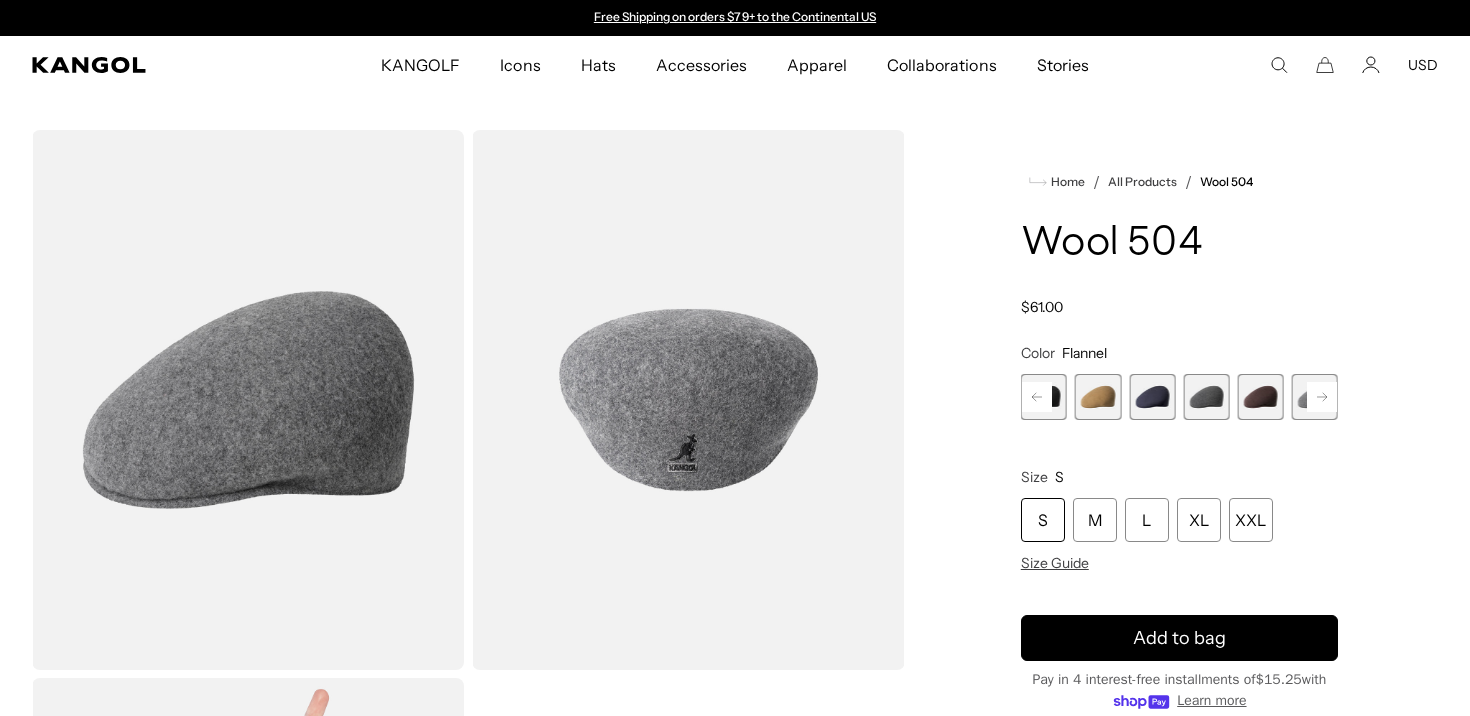 click 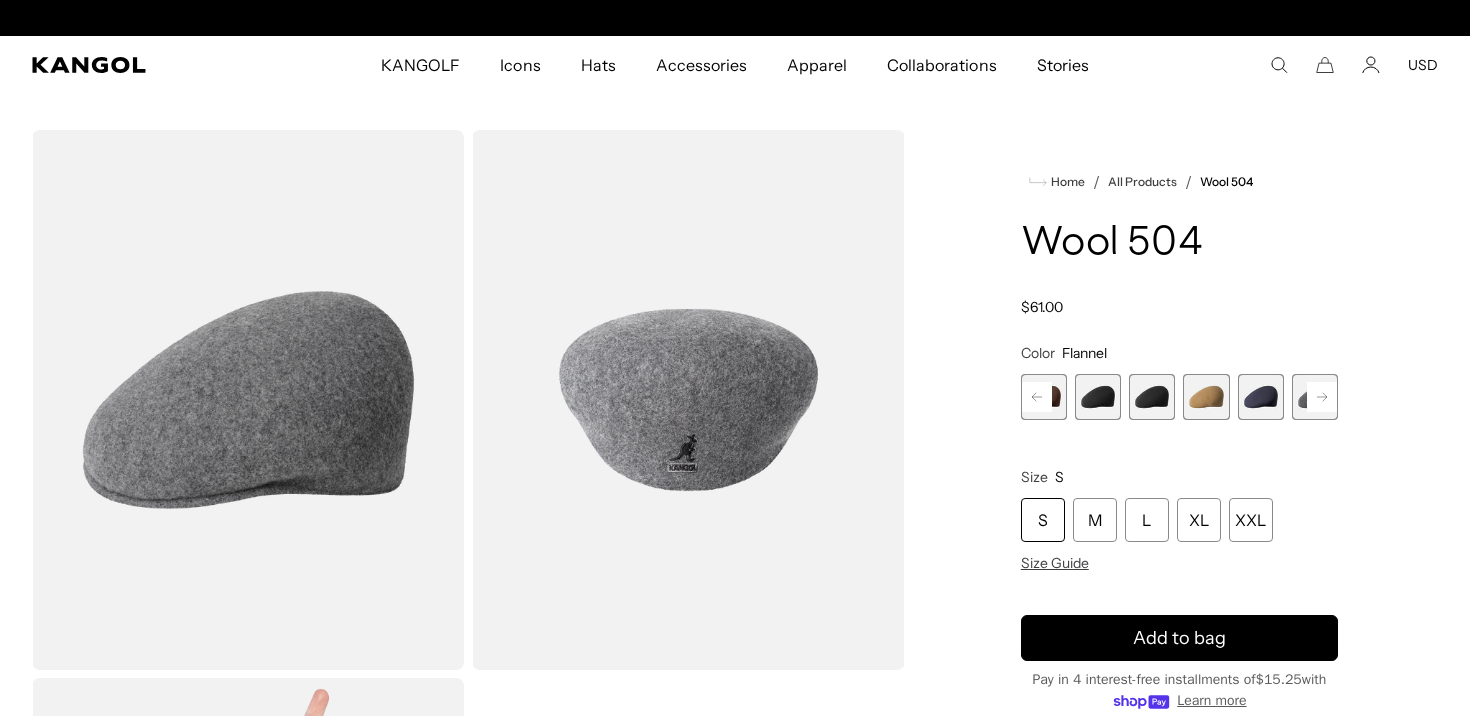 click 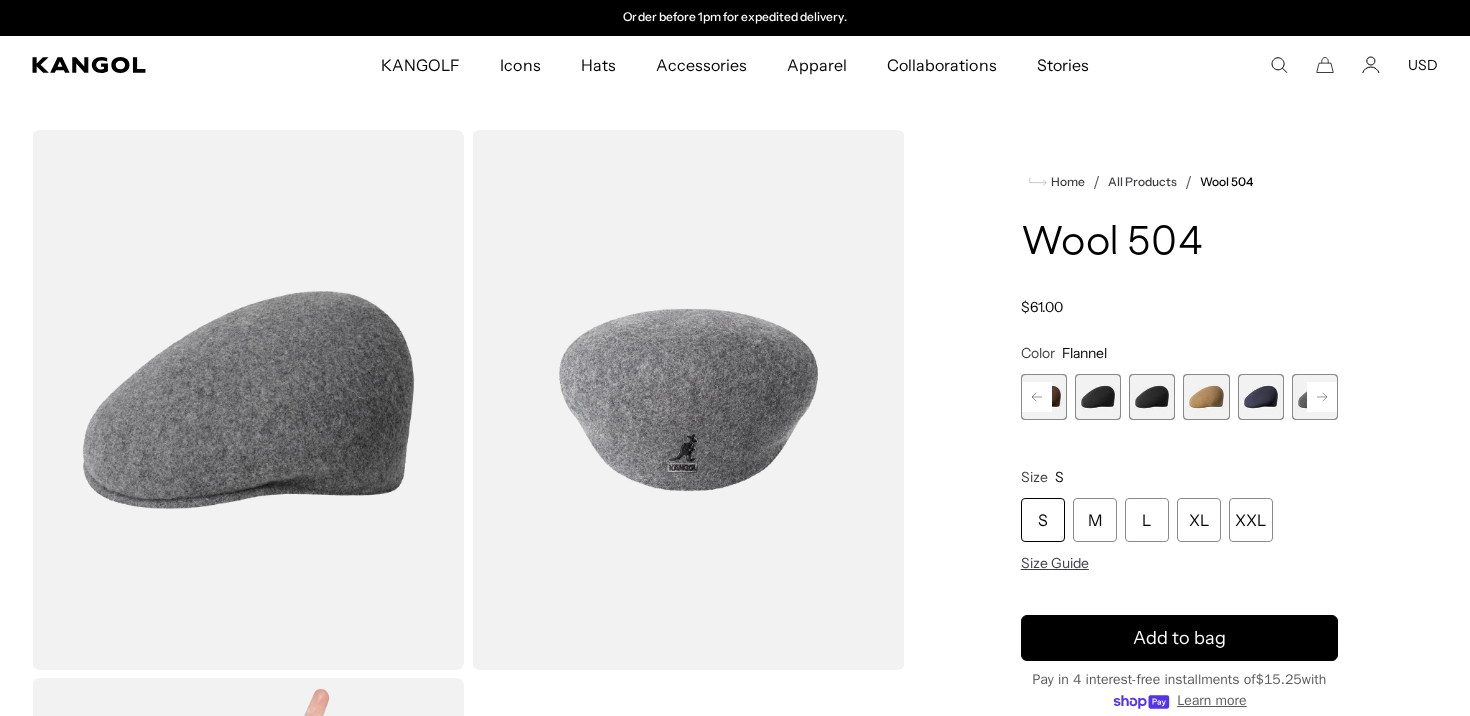 click on "Previous
Next
Tobacco
Variant sold out or unavailable
Black
Variant sold out or unavailable
Black/Gold
Variant sold out or unavailable
Camel
Variant sold out or unavailable
Dark Blue
Variant sold out or unavailable
Dark Flannel
Variant sold out or unavailable
Espresso" at bounding box center [1179, 397] 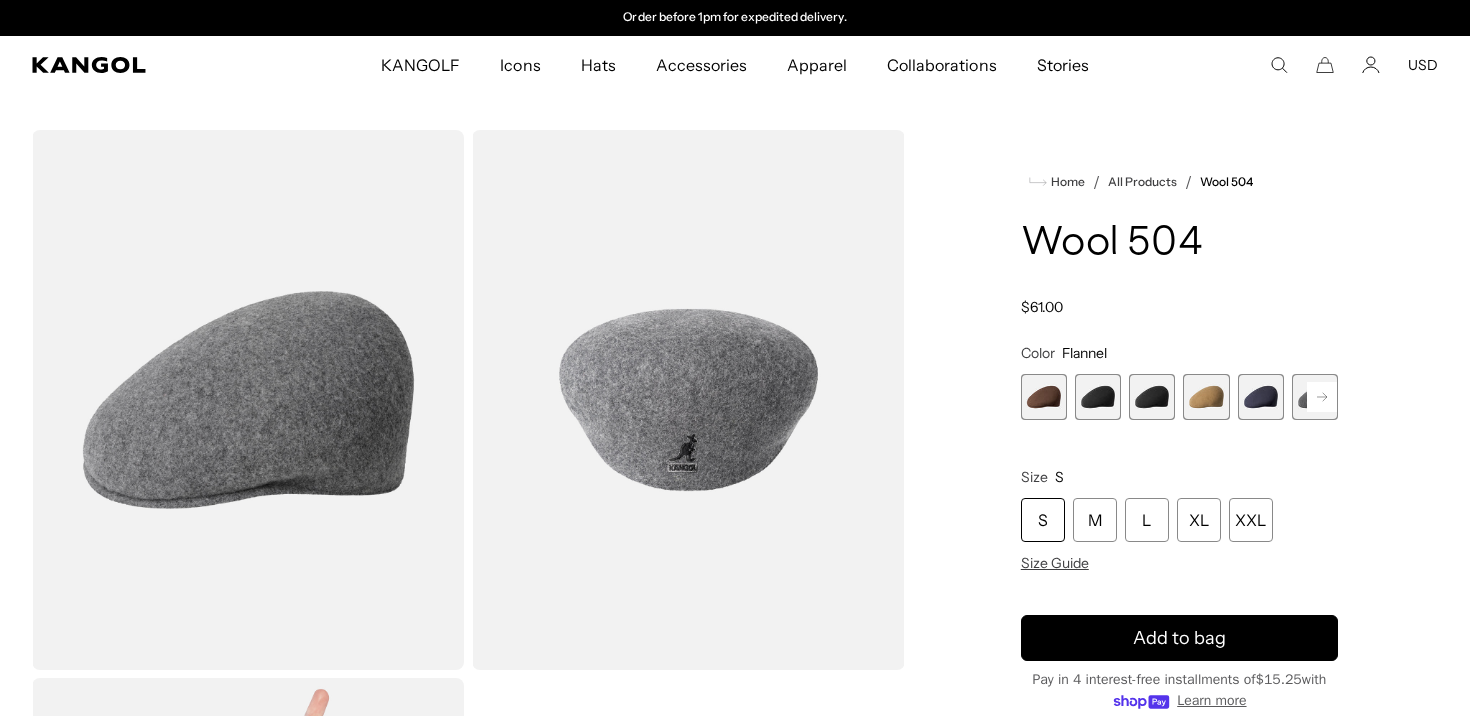 click at bounding box center [1044, 397] 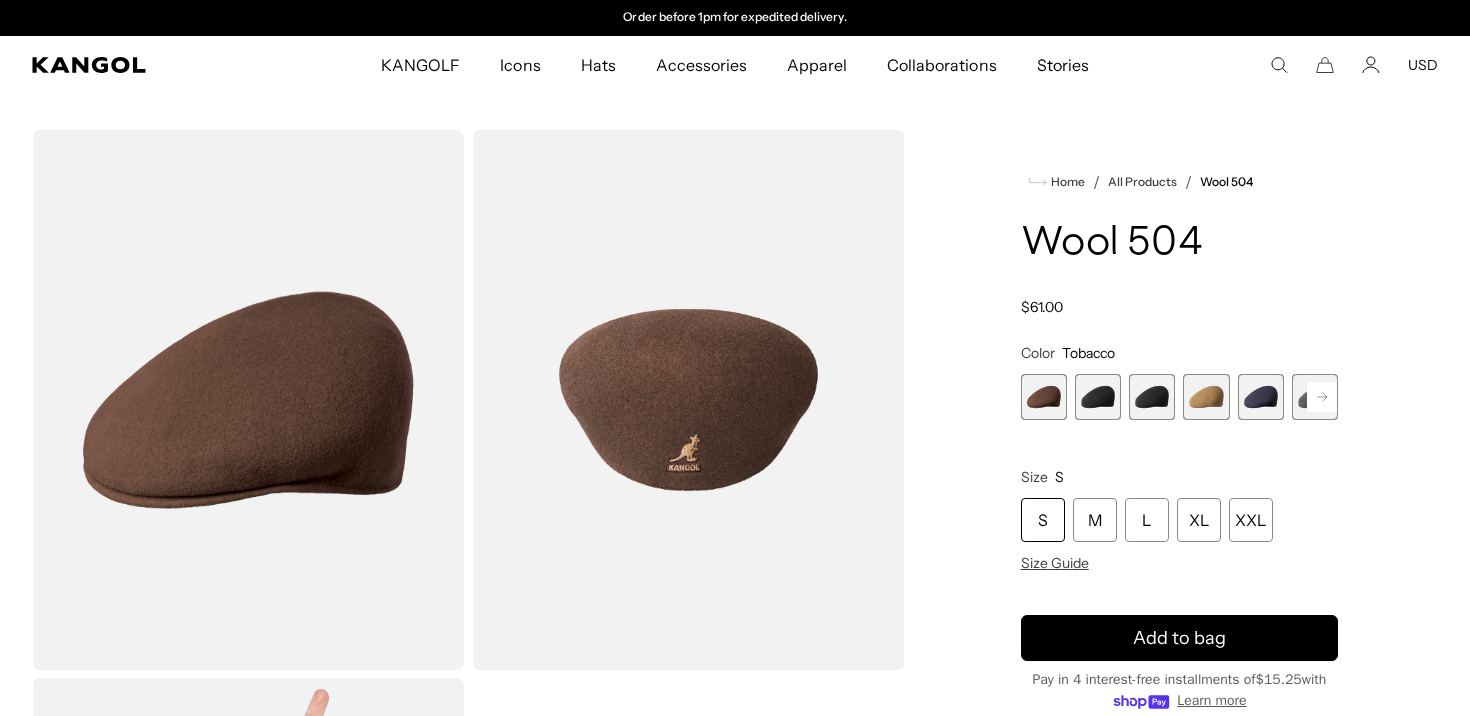 click 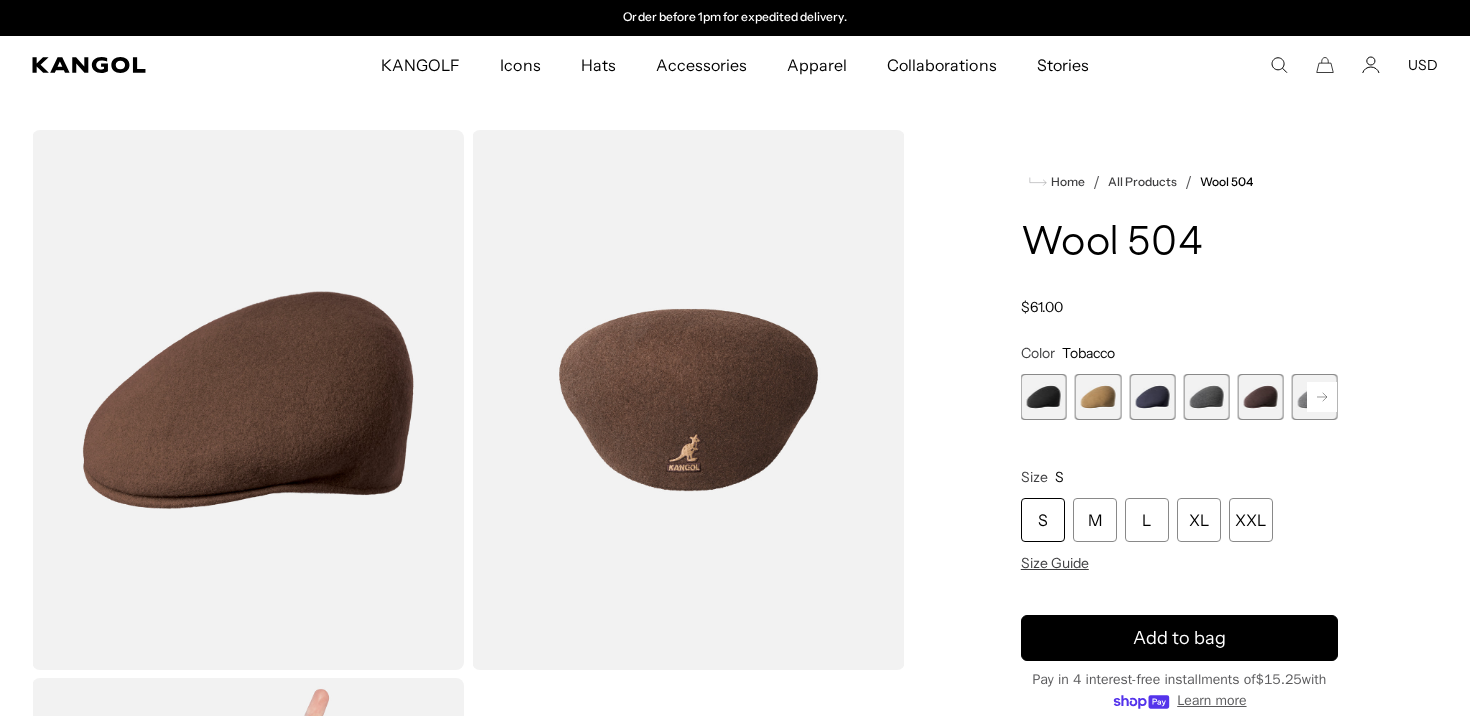 click 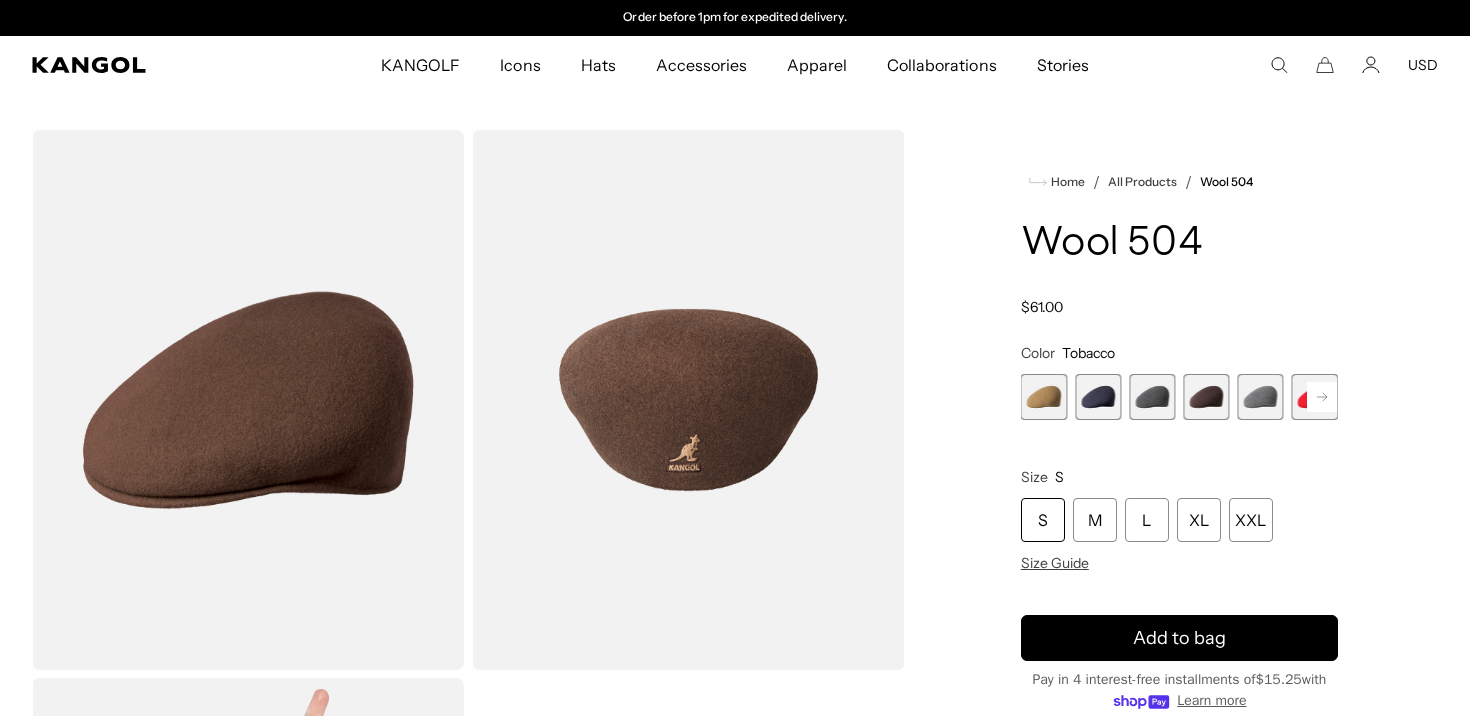click 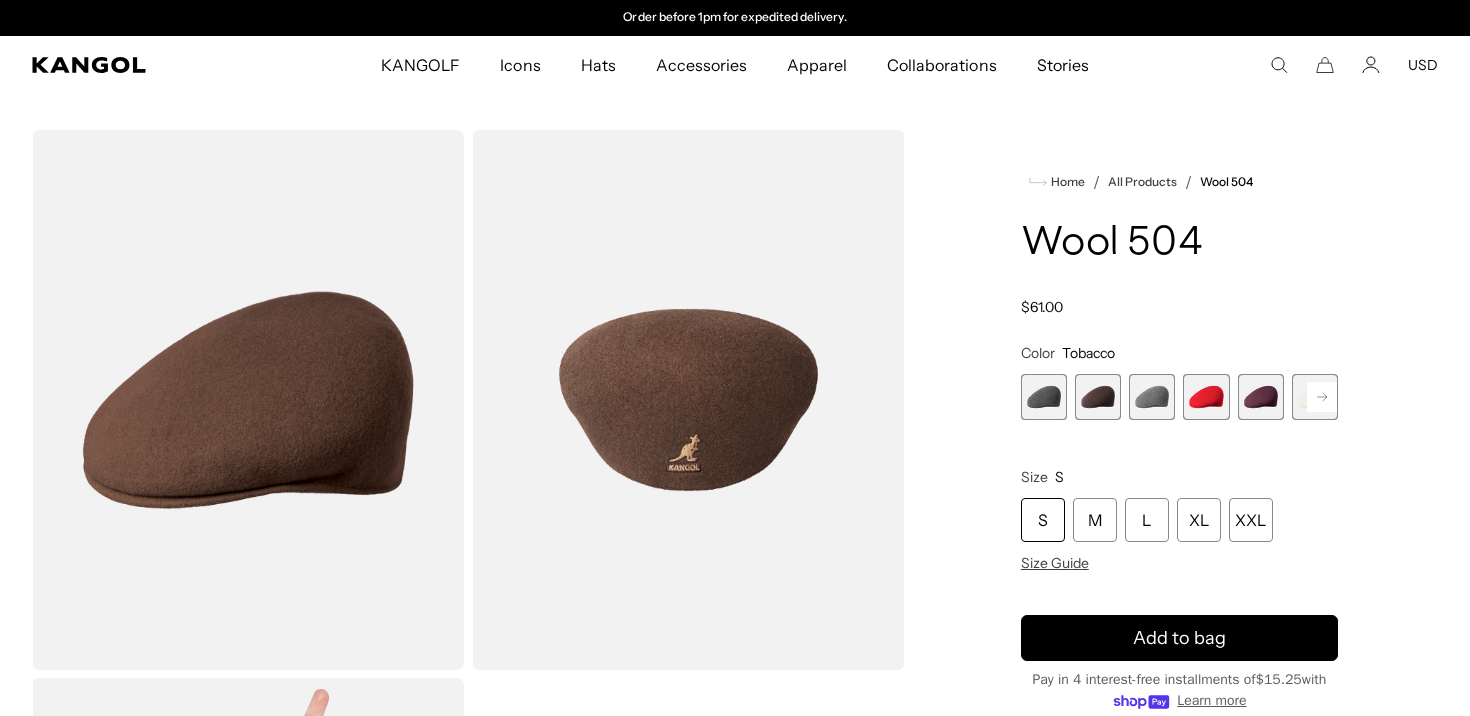 click 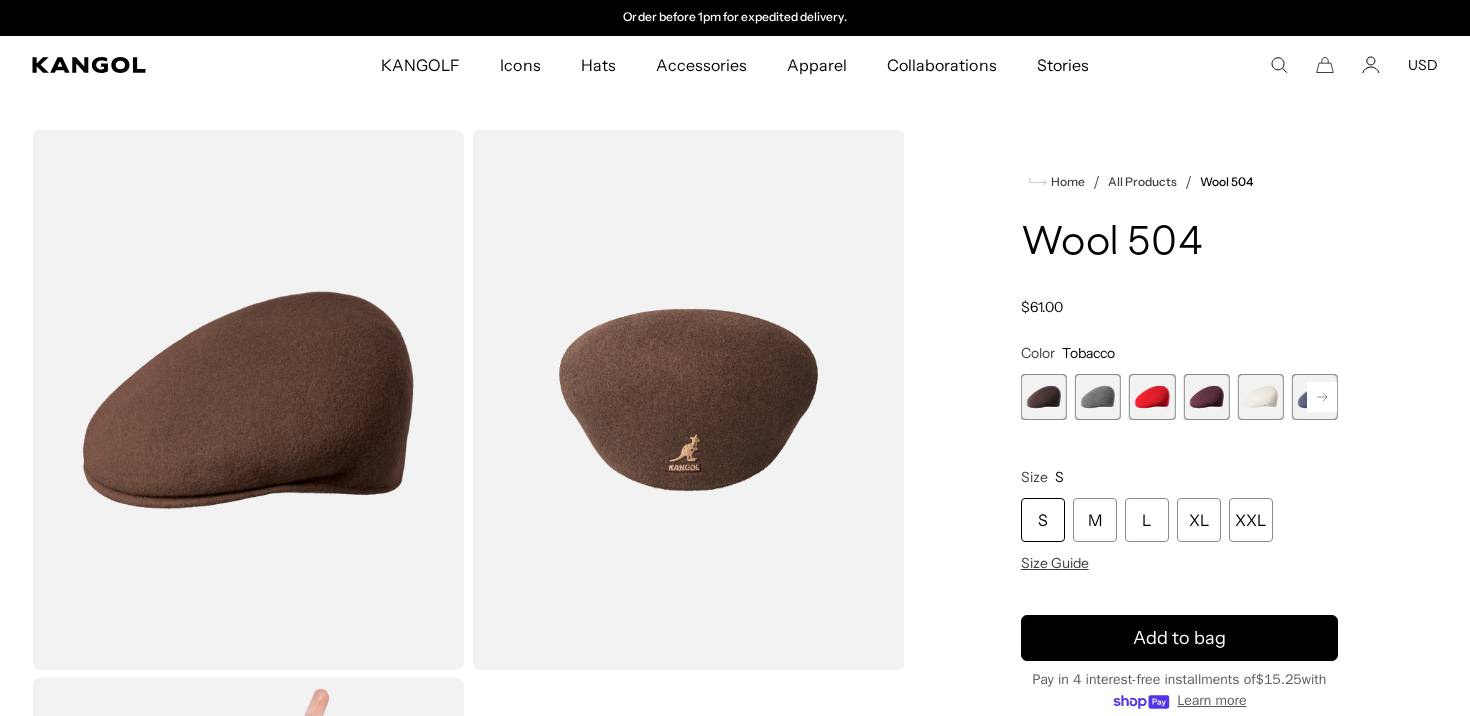 click 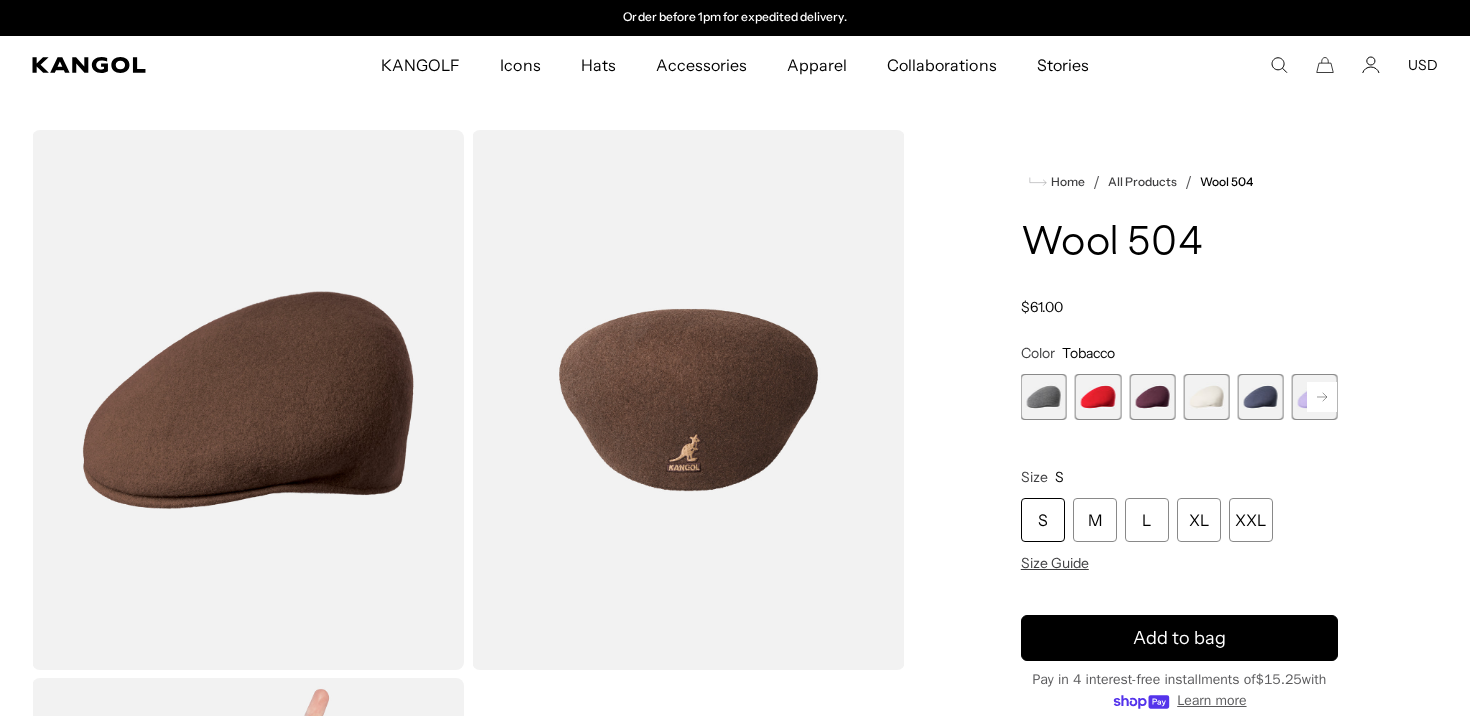 click 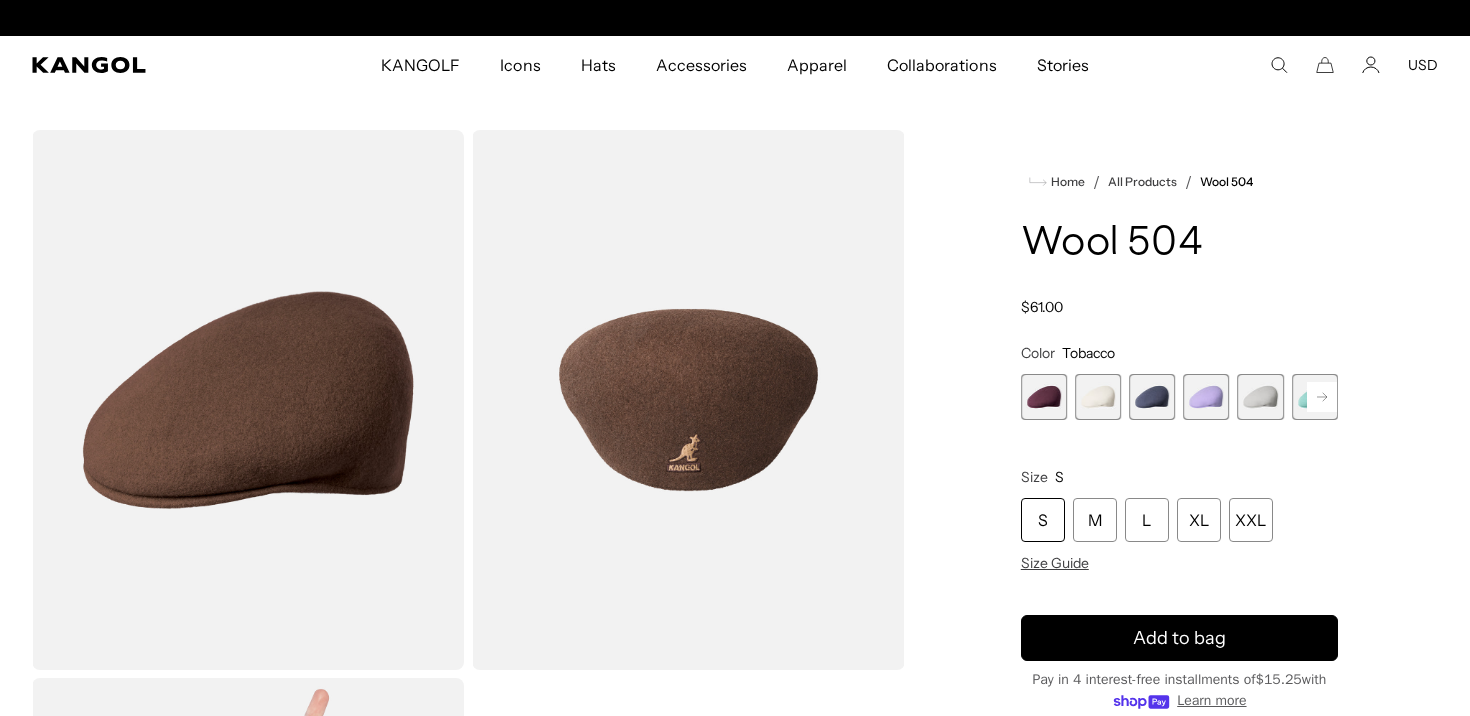 scroll, scrollTop: 0, scrollLeft: 0, axis: both 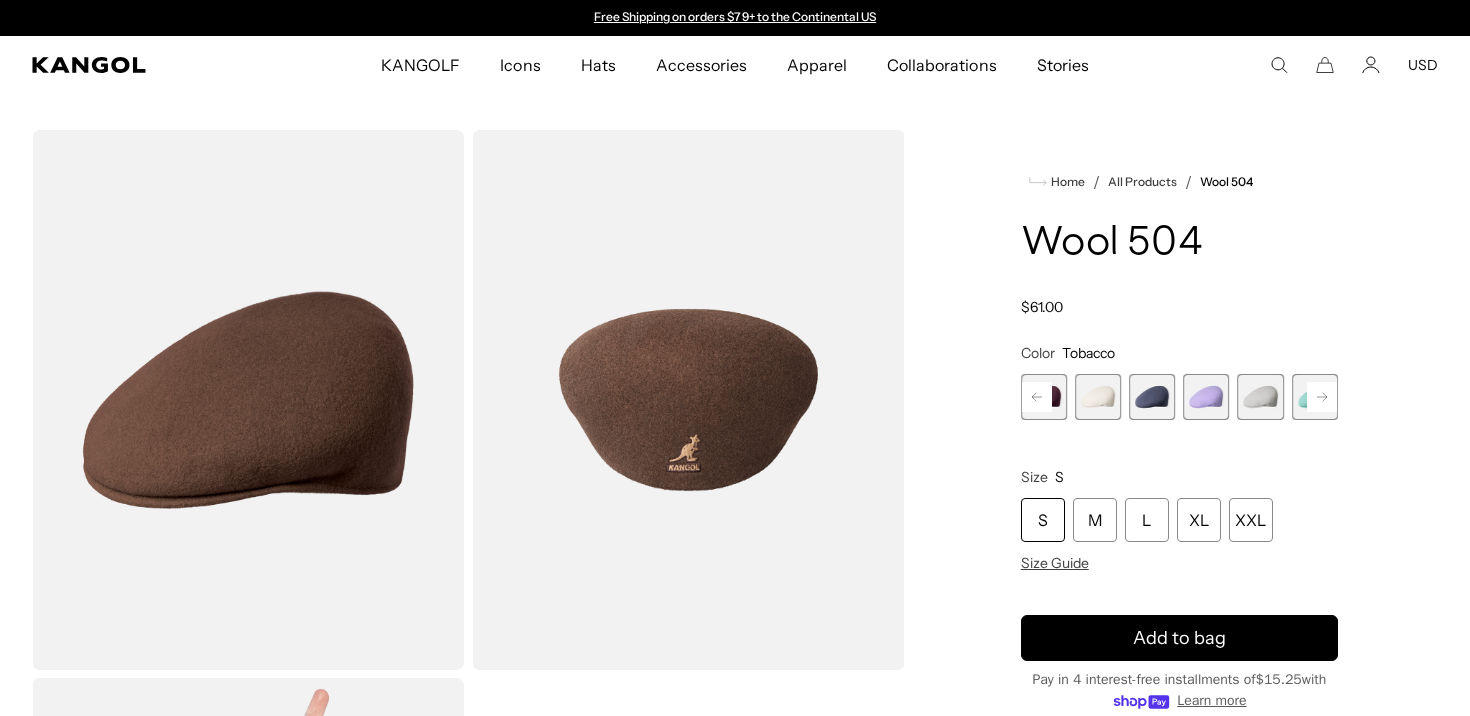 click 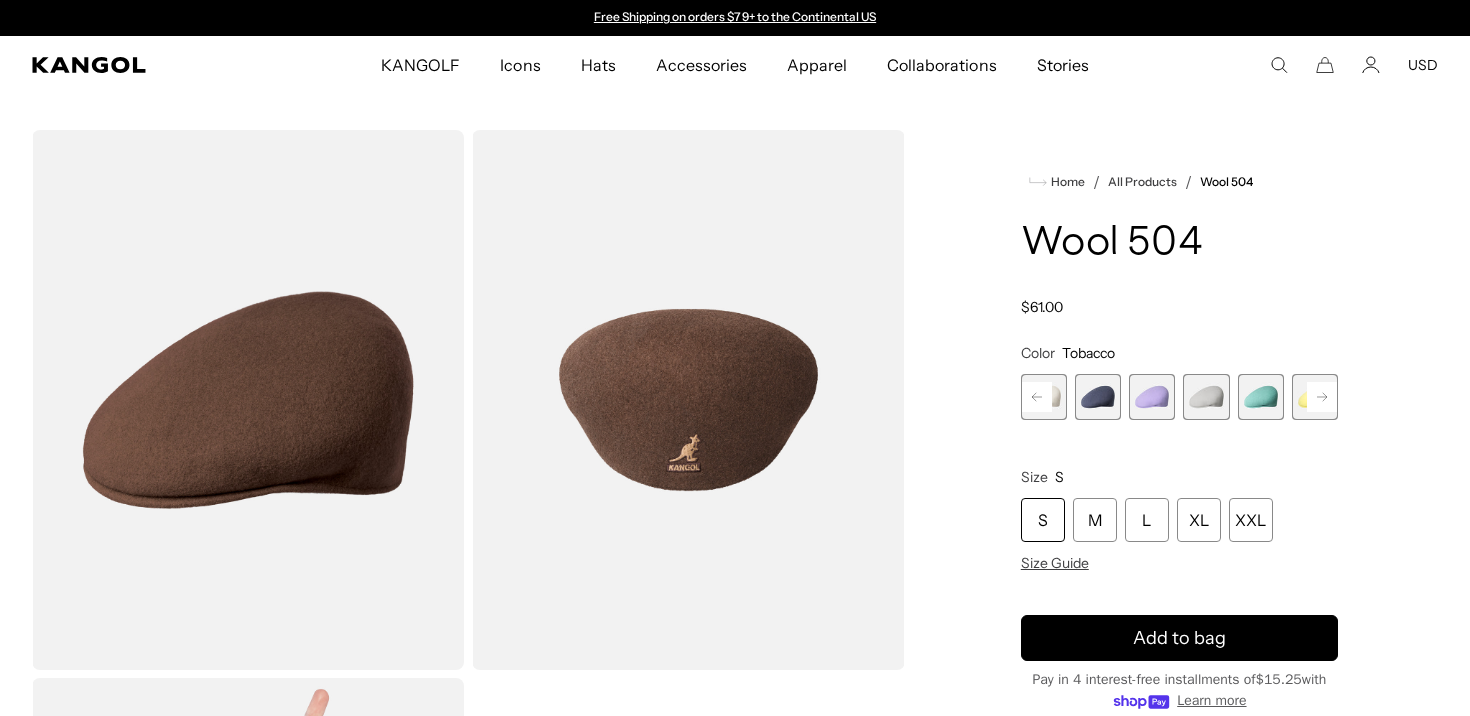 click at bounding box center (1044, 397) 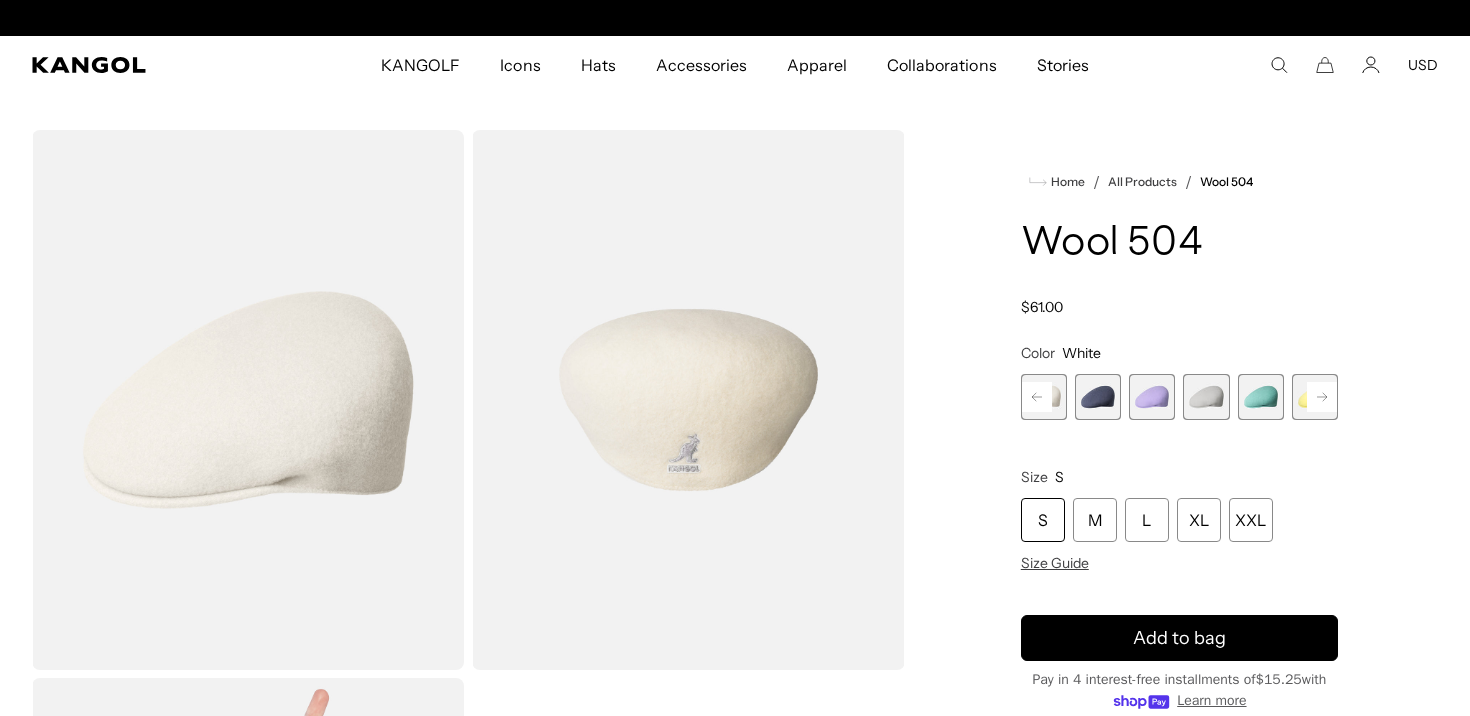 scroll, scrollTop: 0, scrollLeft: 412, axis: horizontal 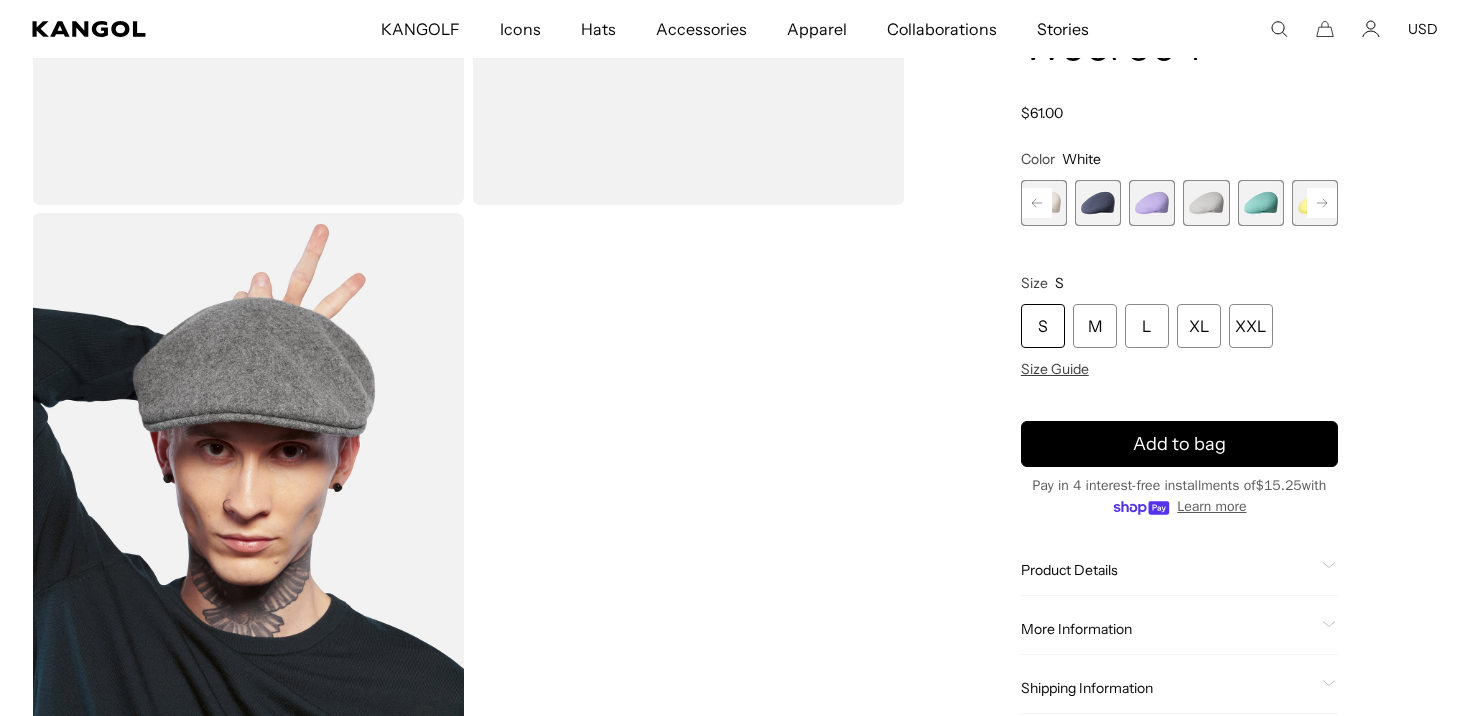 click on "S" at bounding box center (1043, 326) 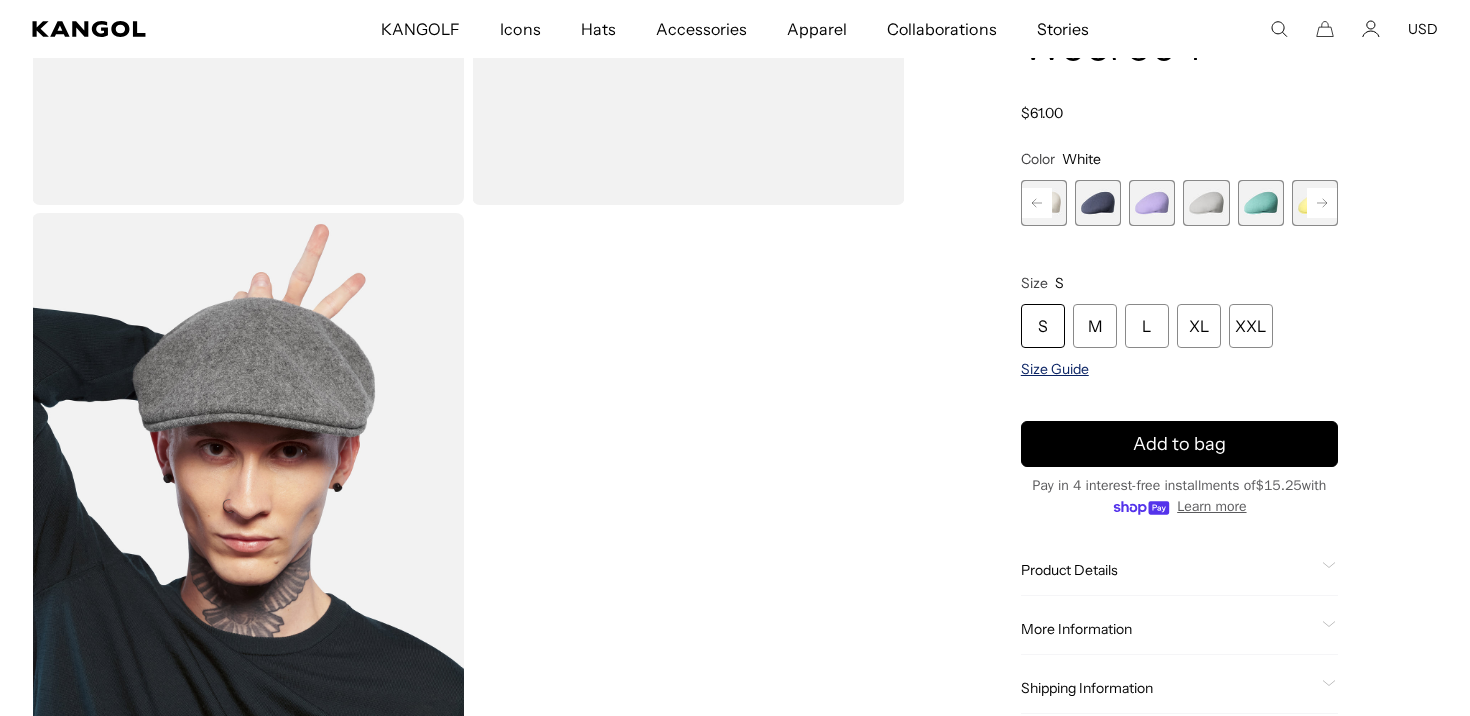 click on "Size Guide" at bounding box center [1055, 369] 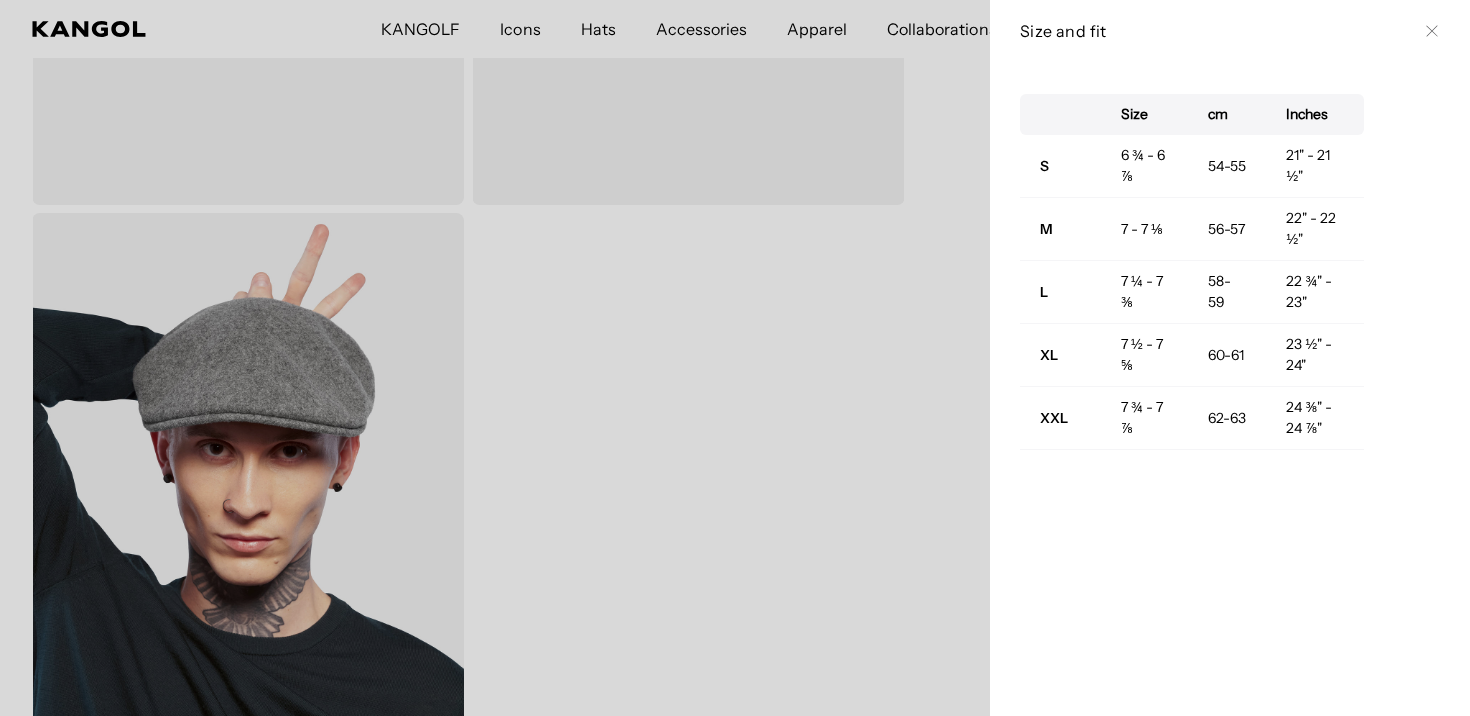 scroll, scrollTop: 0, scrollLeft: 412, axis: horizontal 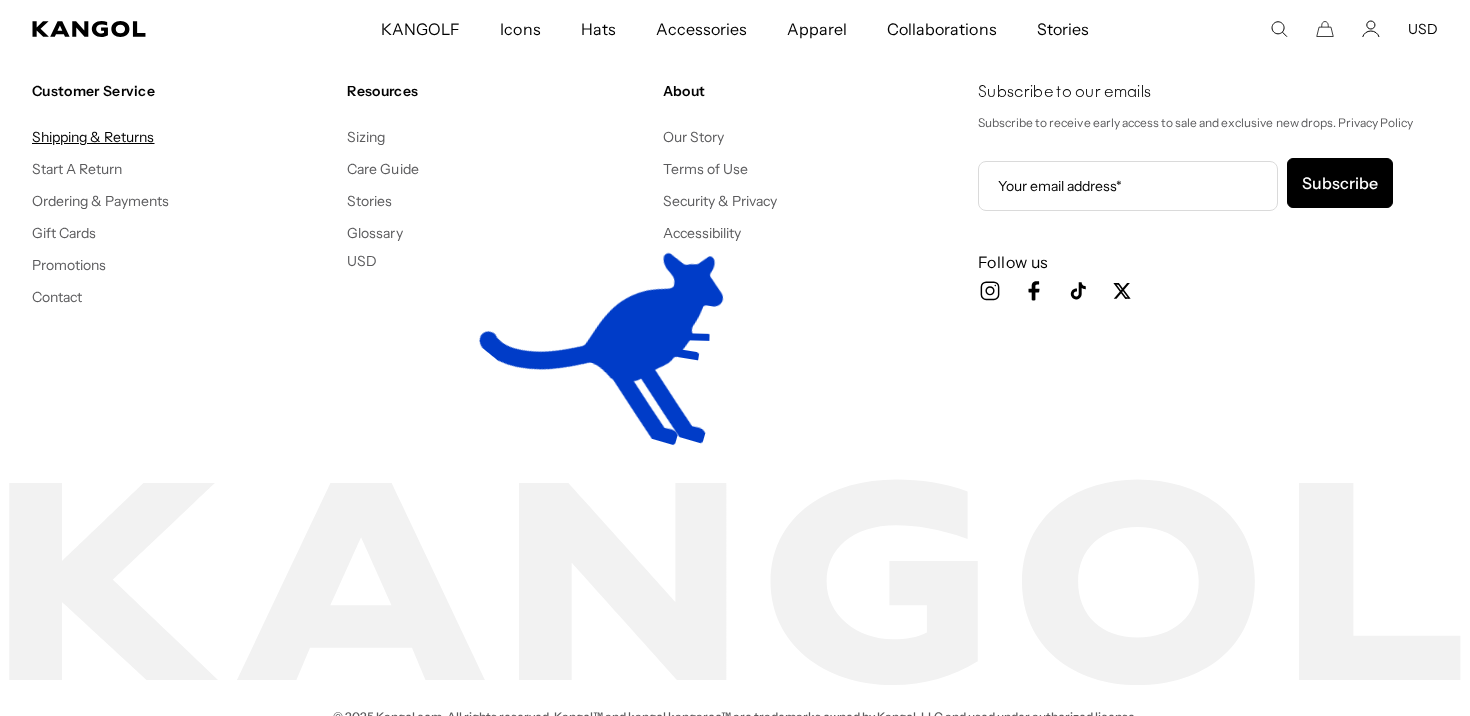 click on "Shipping & Returns" at bounding box center [93, 137] 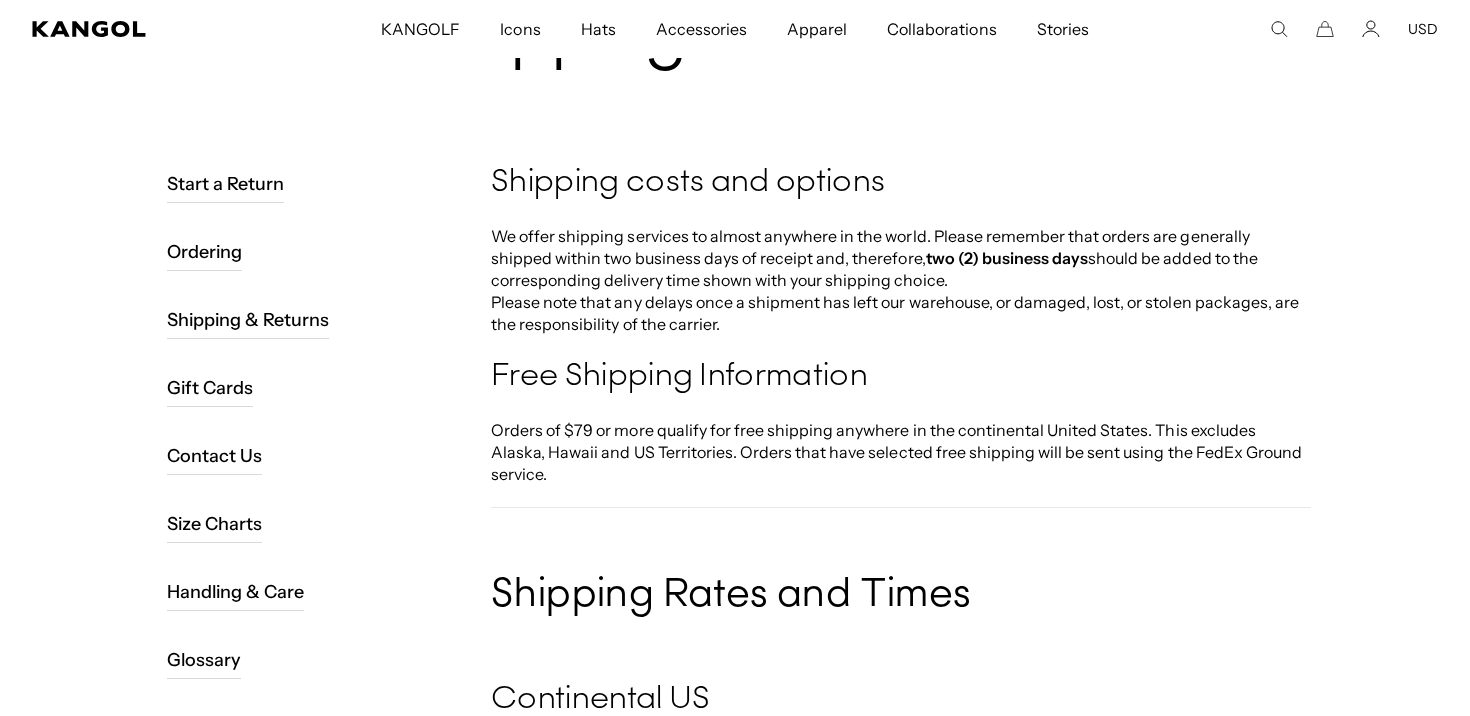 scroll, scrollTop: 225, scrollLeft: 0, axis: vertical 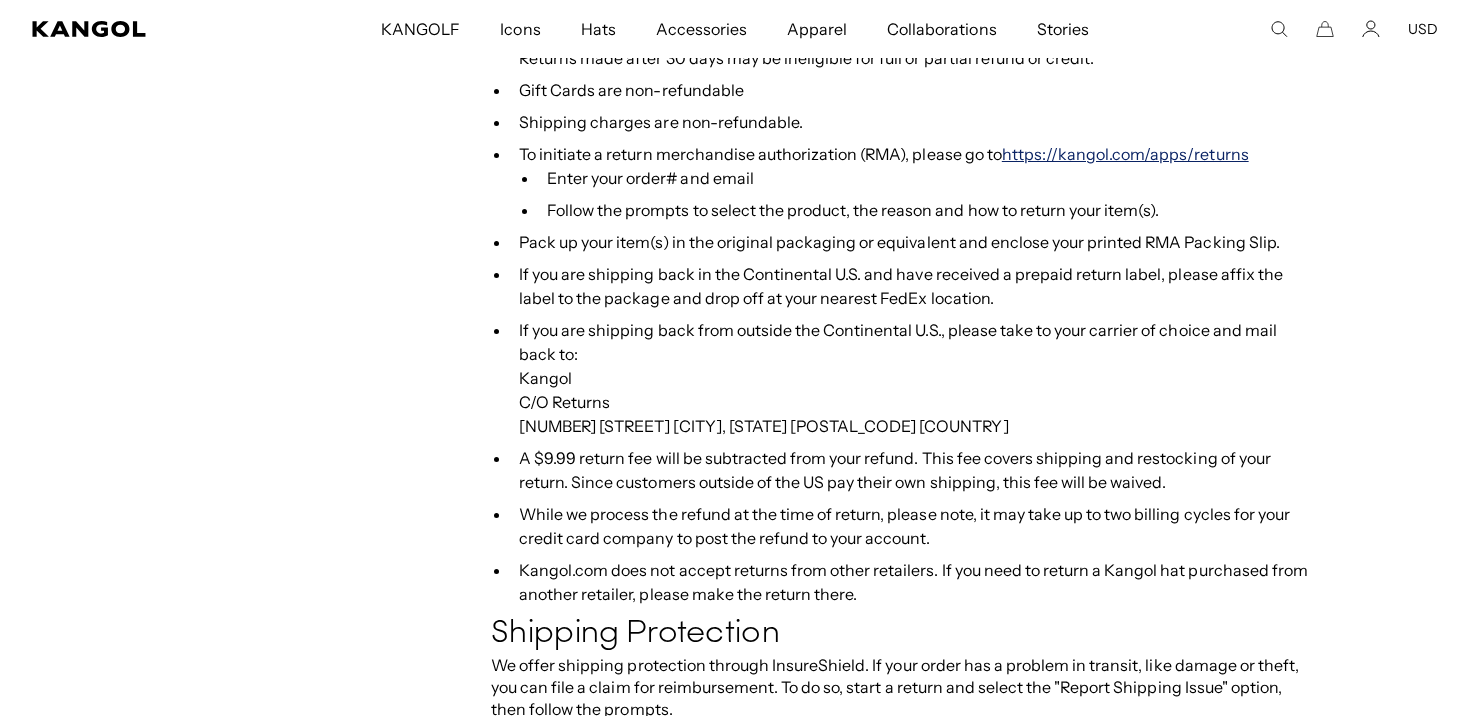 click on "https://kangol.com/apps/returns" at bounding box center [1125, 154] 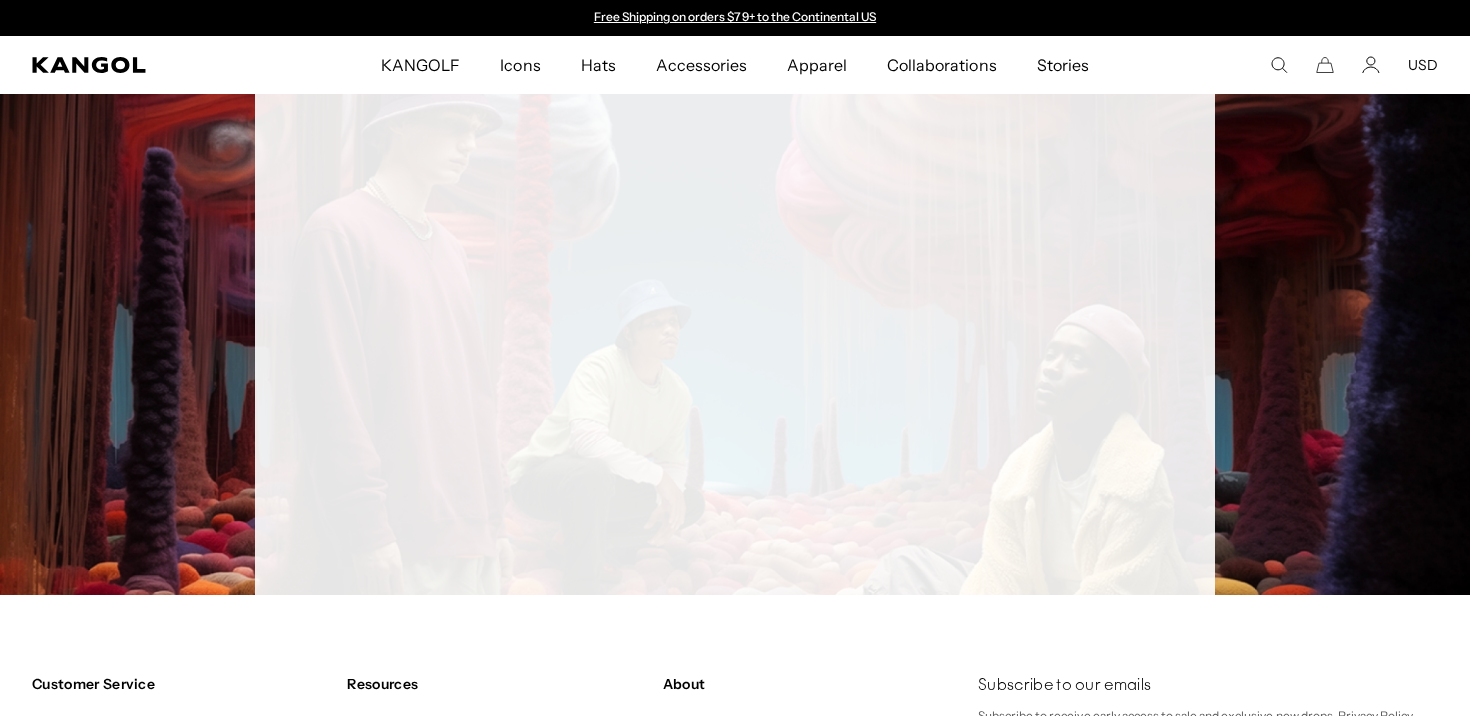 scroll, scrollTop: 0, scrollLeft: 0, axis: both 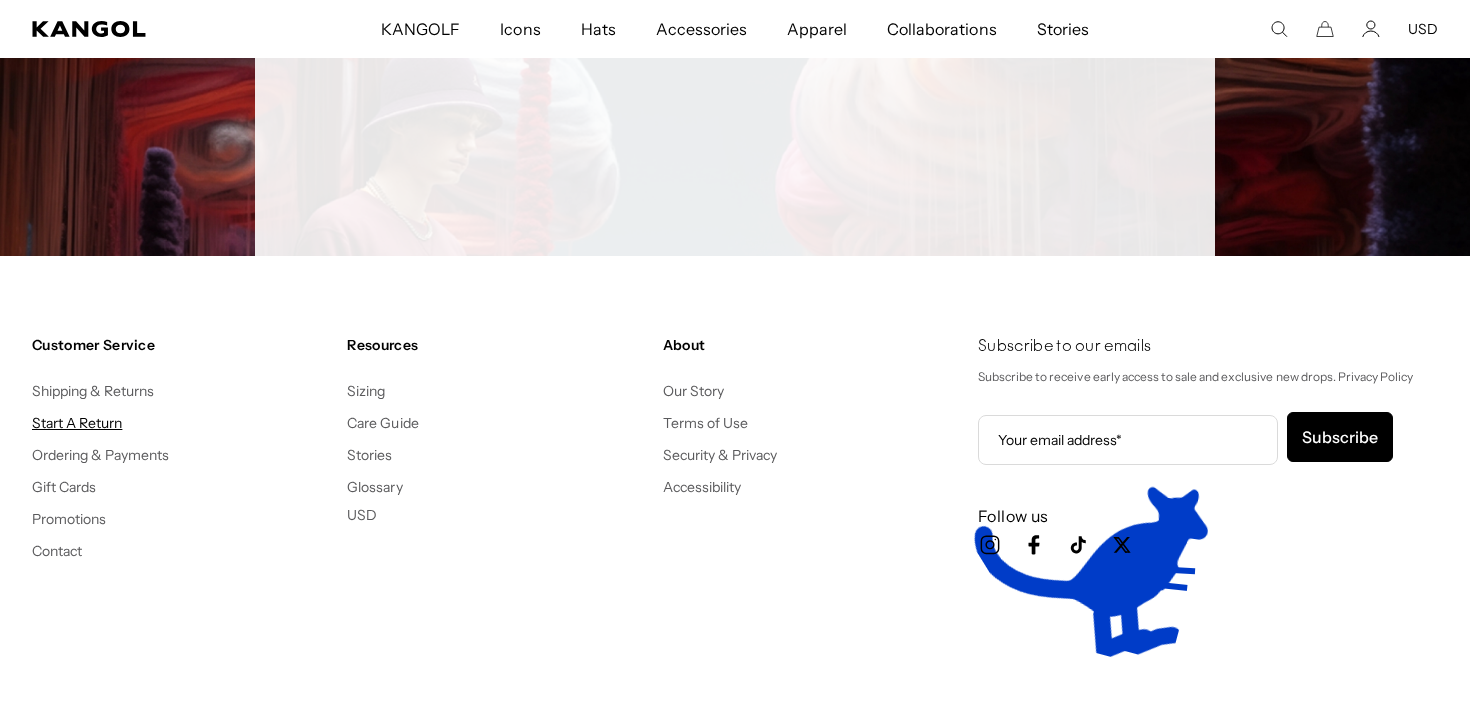 click on "Start A Return" at bounding box center (77, 423) 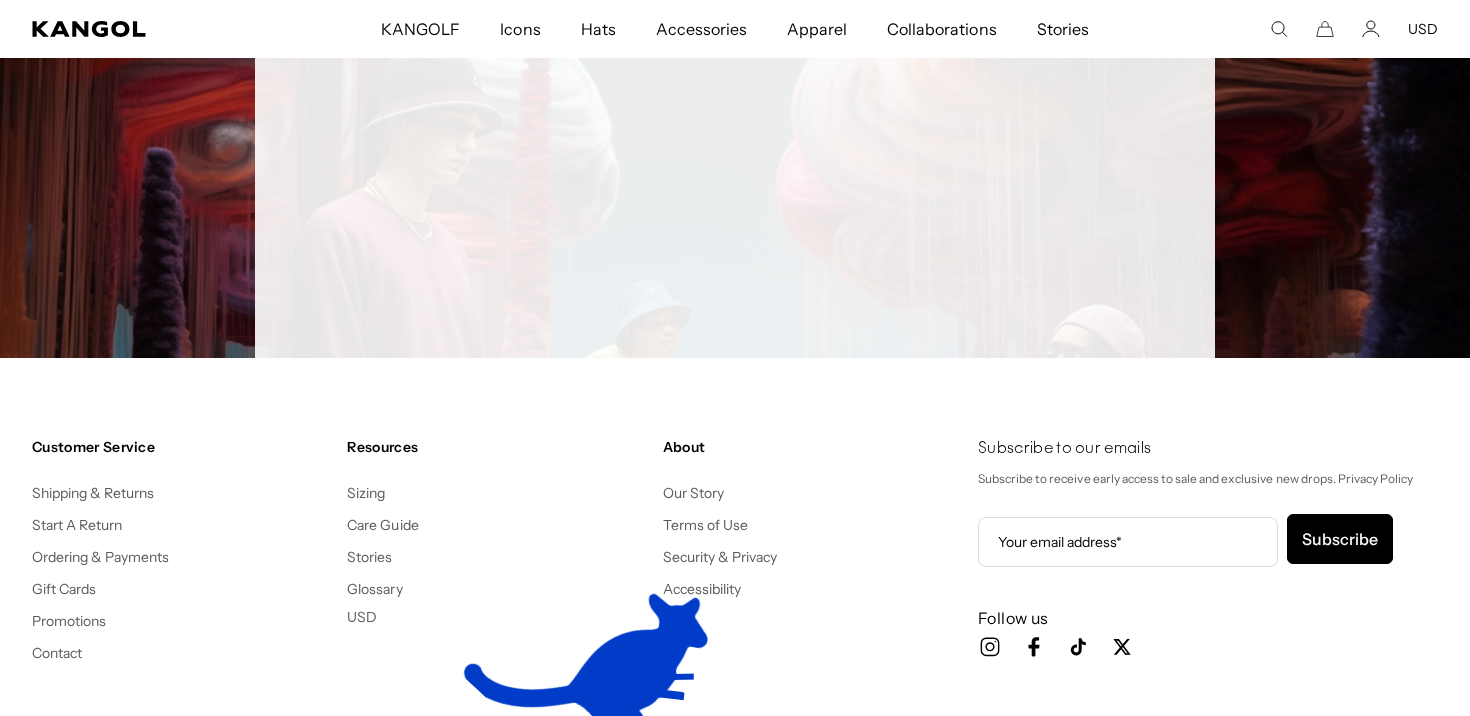 scroll, scrollTop: 355, scrollLeft: 0, axis: vertical 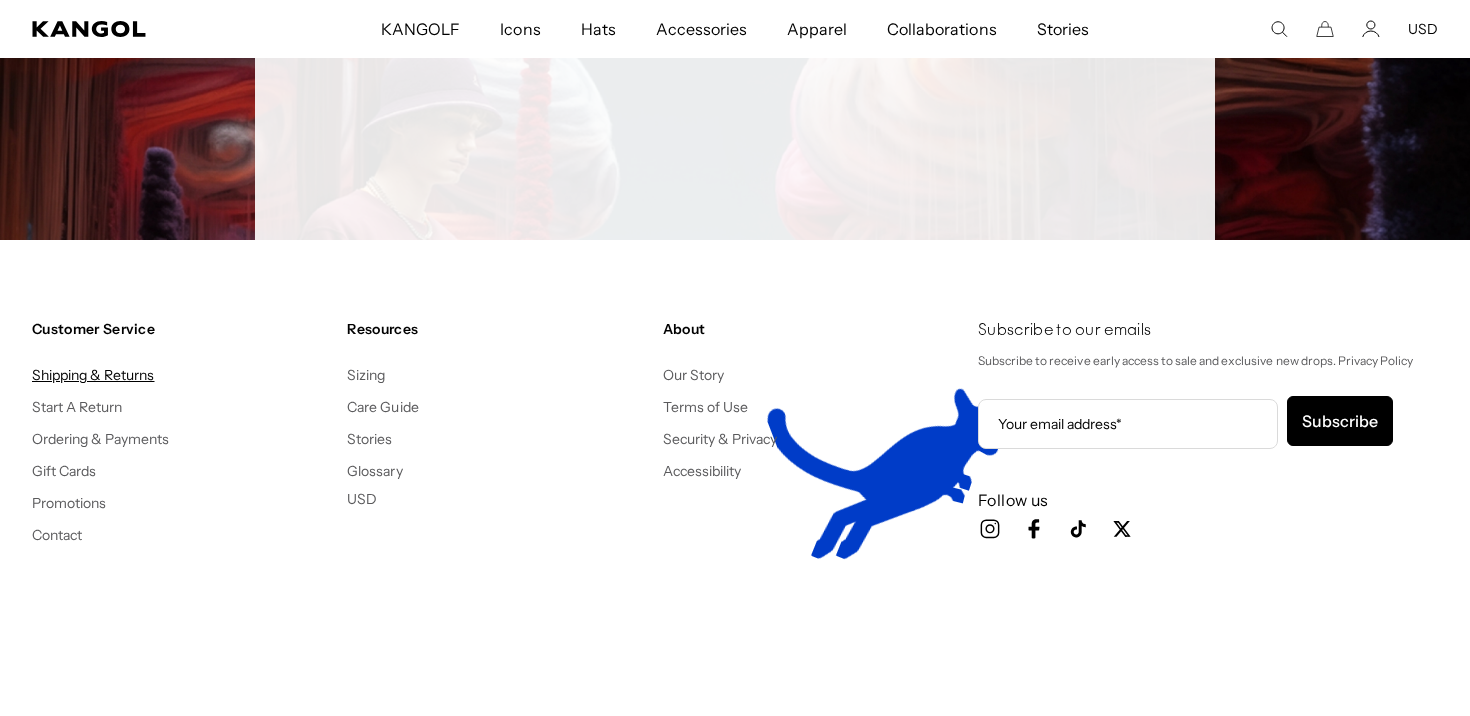 click on "Shipping & Returns" at bounding box center [93, 375] 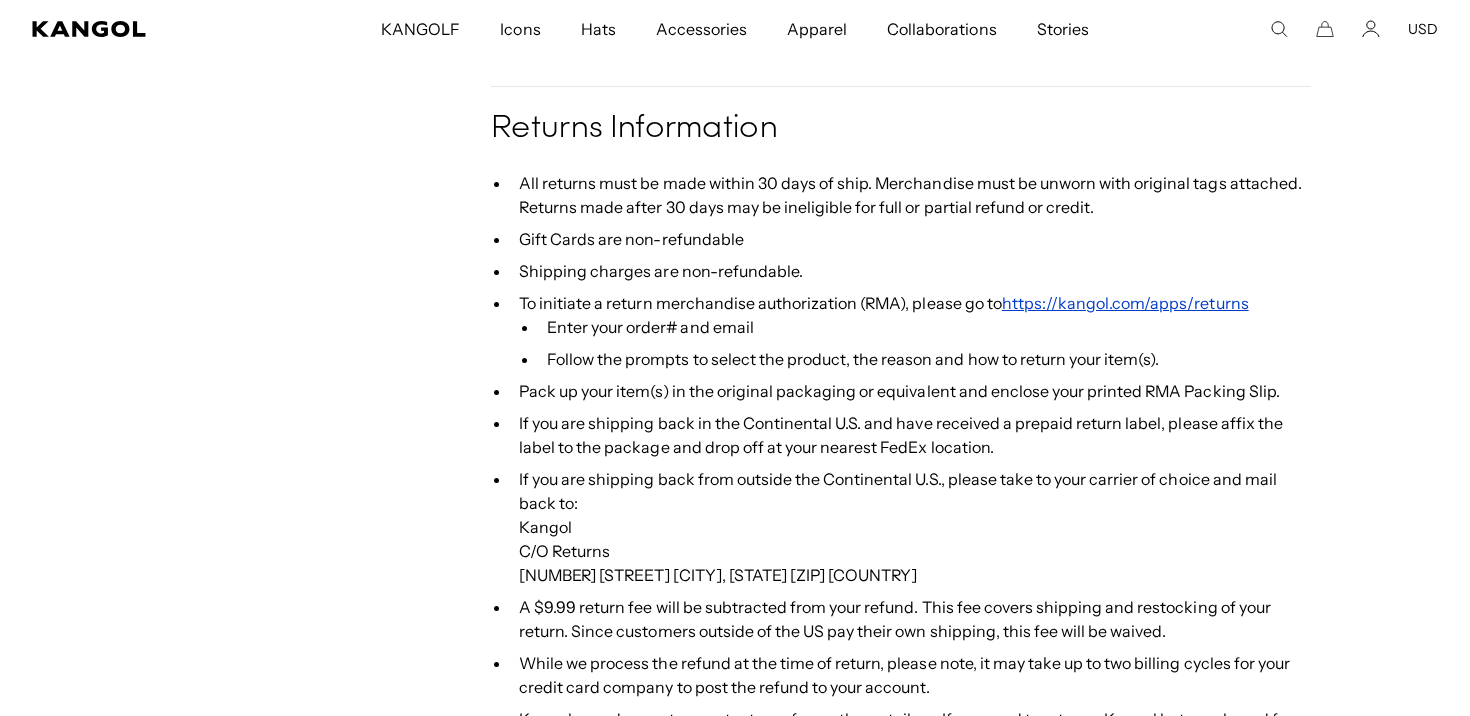 scroll, scrollTop: 2647, scrollLeft: 0, axis: vertical 